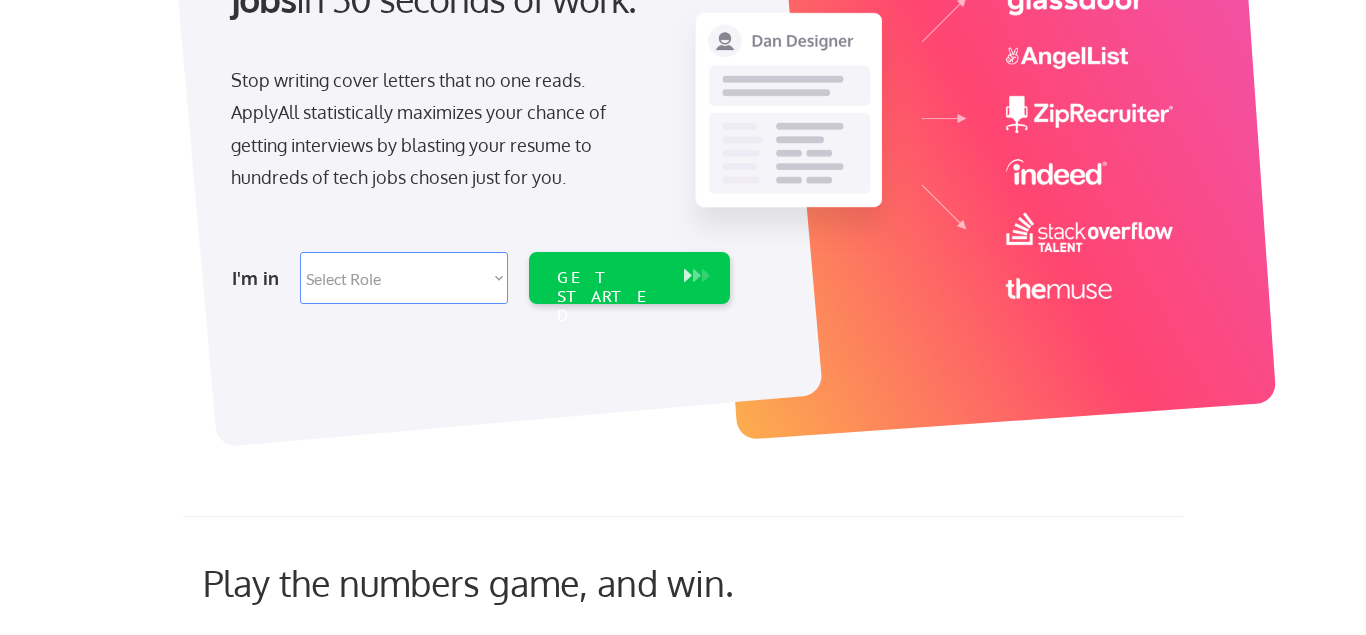 scroll, scrollTop: 408, scrollLeft: 0, axis: vertical 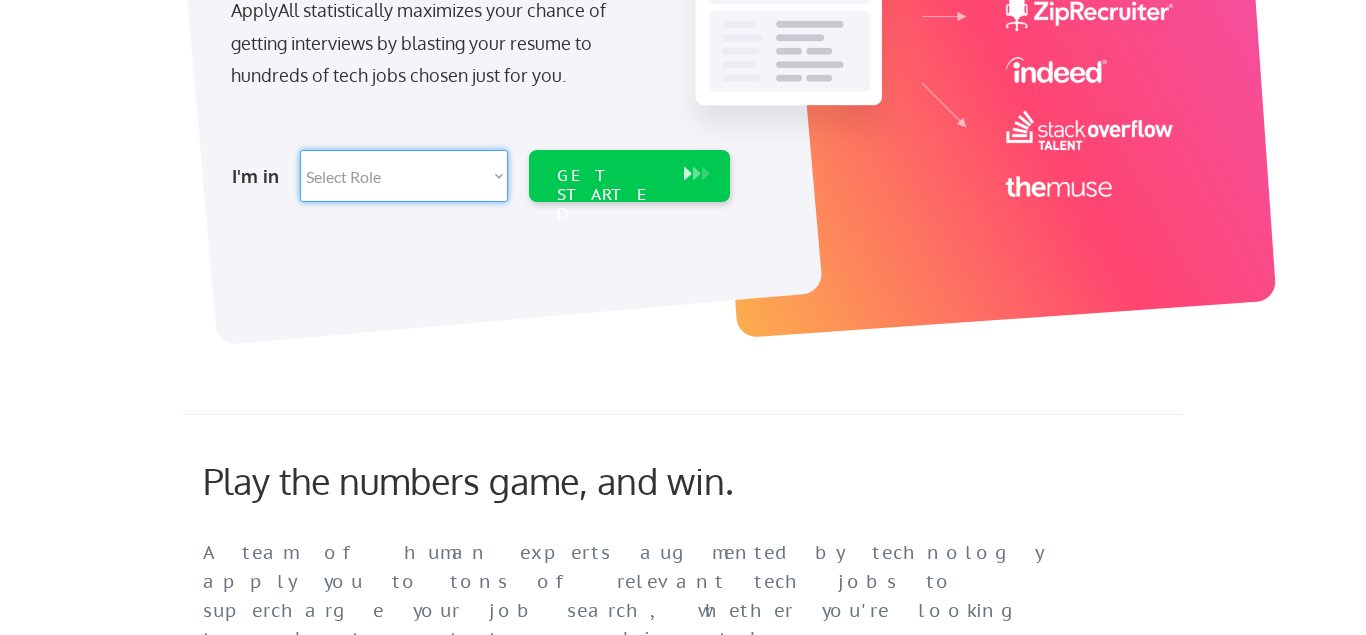 select on ""product"" 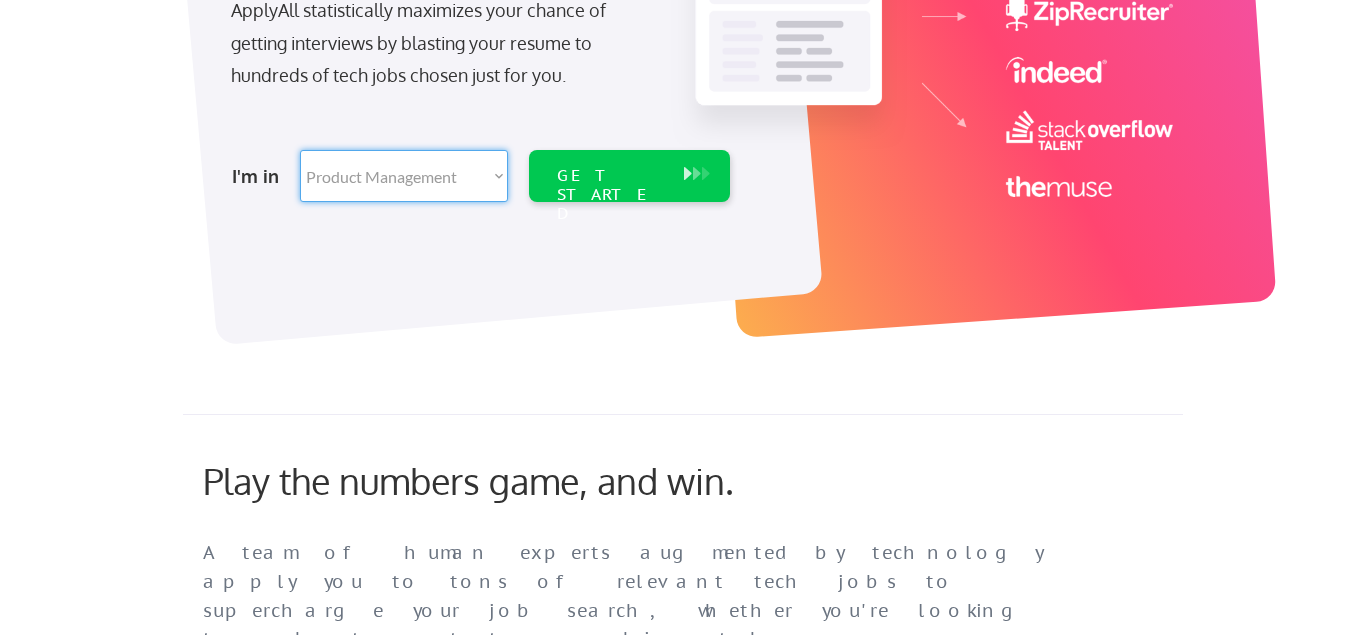 click on "Product Management" at bounding box center [0, 0] 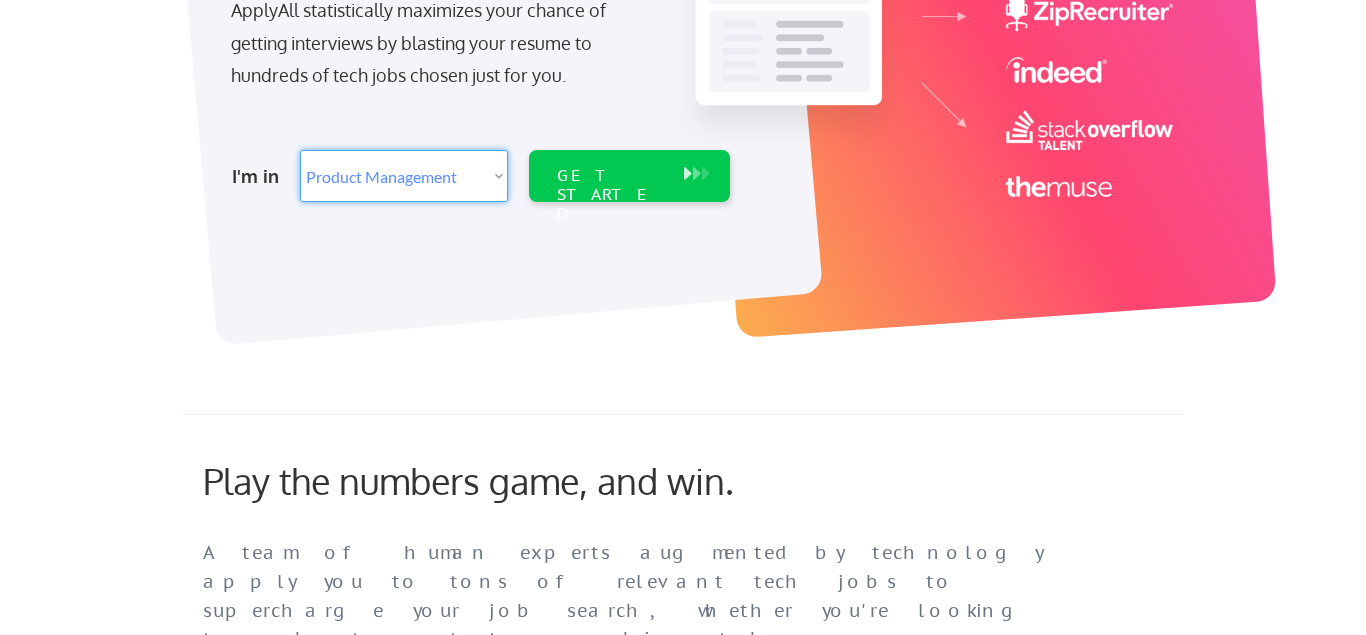 select on ""marketing___comms"" 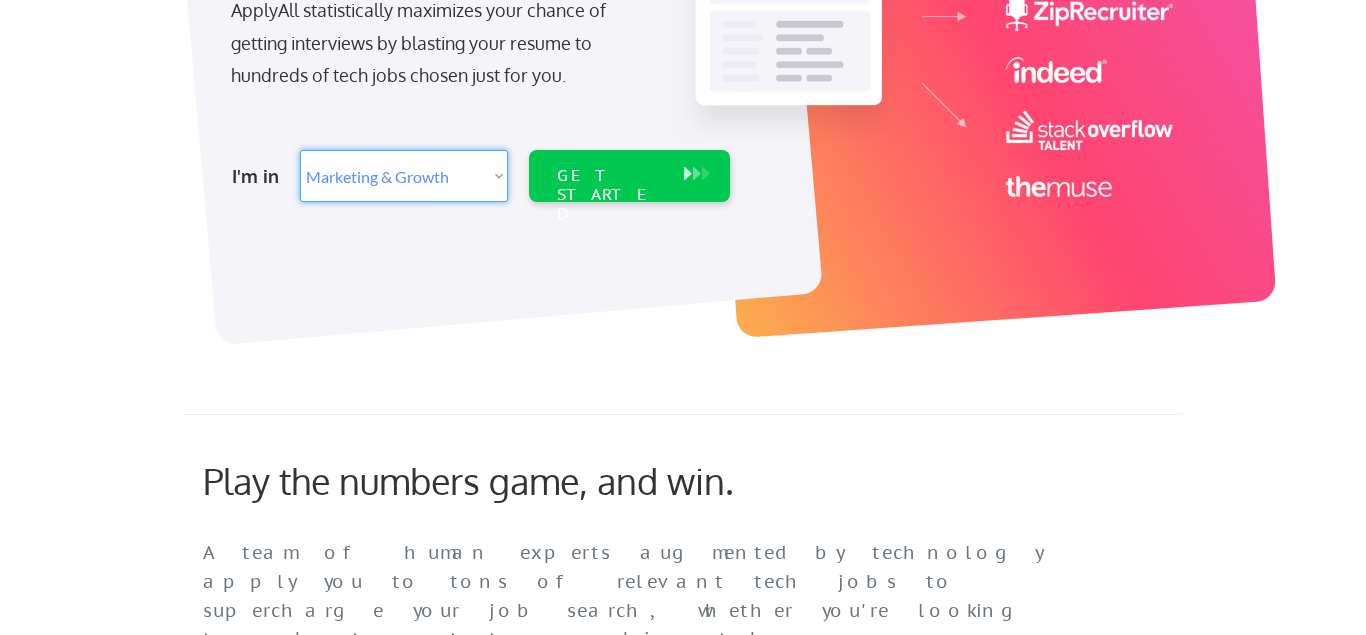click on "Marketing & Growth" at bounding box center (0, 0) 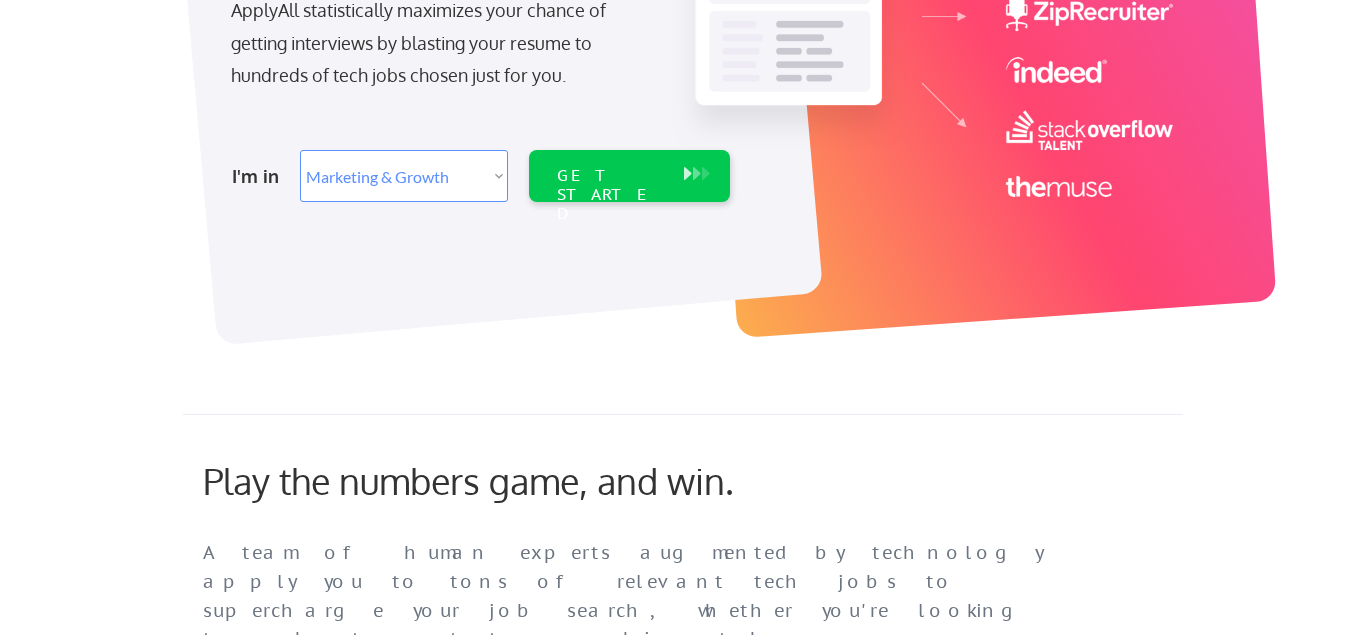 select on ""marketing___comms"" 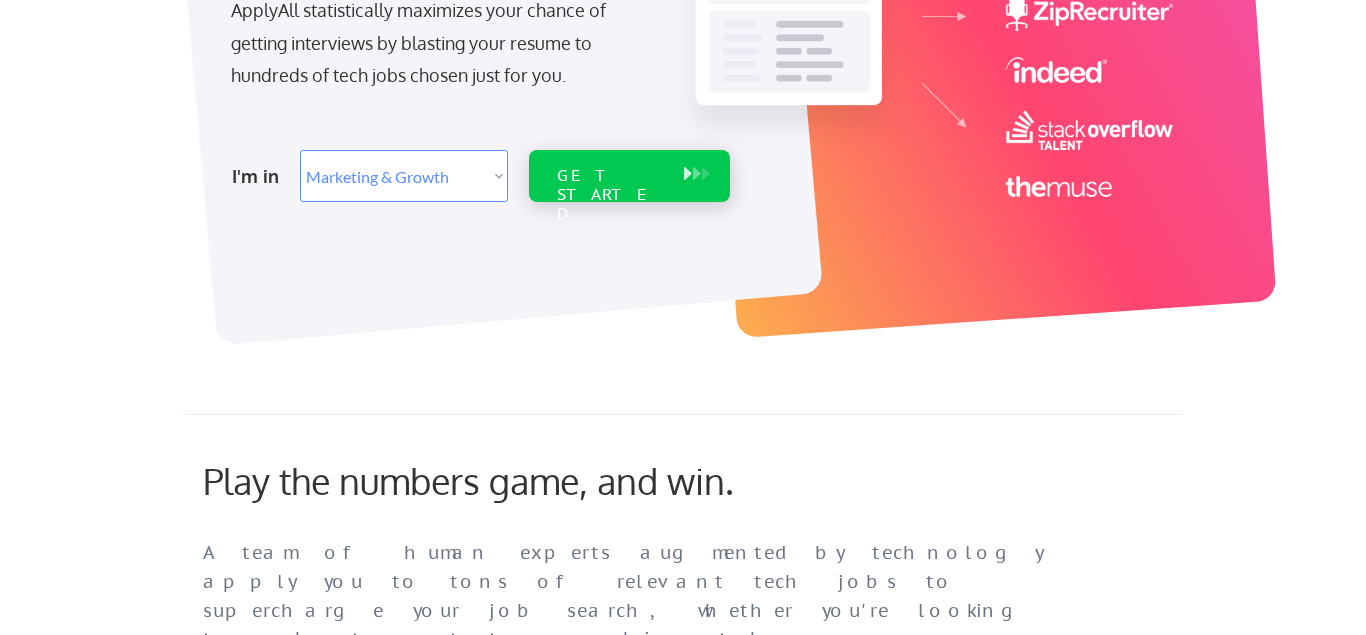 click on "GET STARTED" at bounding box center (610, 195) 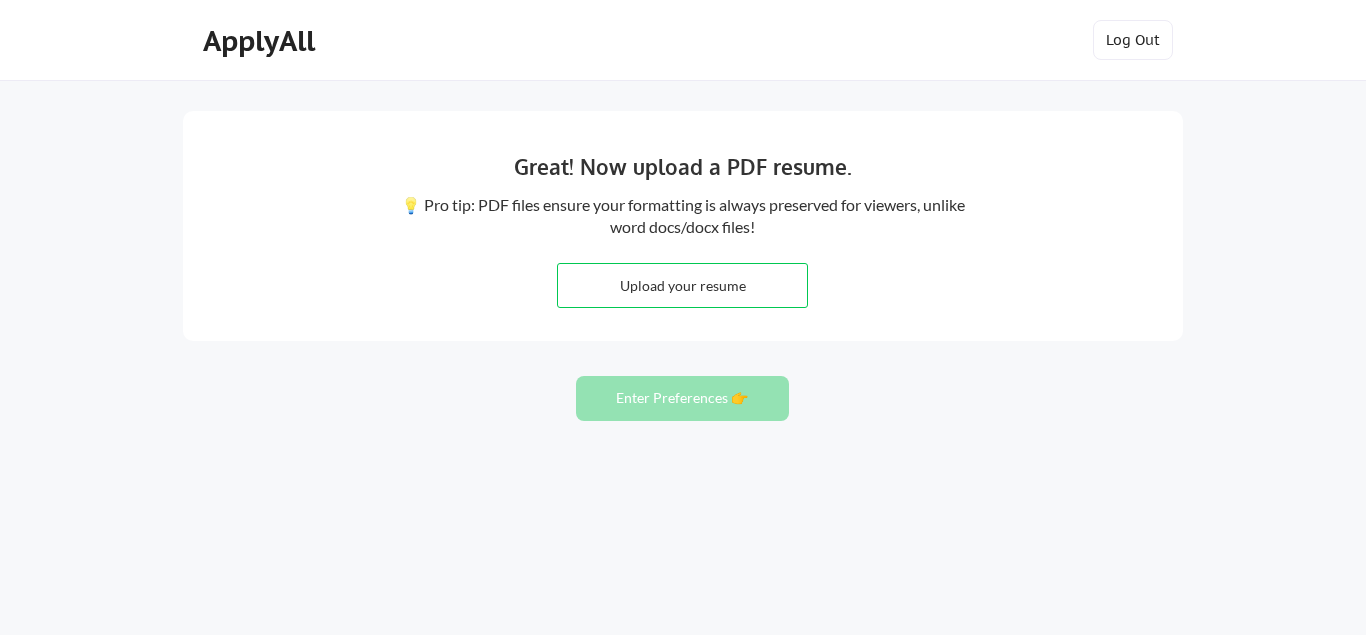 scroll, scrollTop: 0, scrollLeft: 0, axis: both 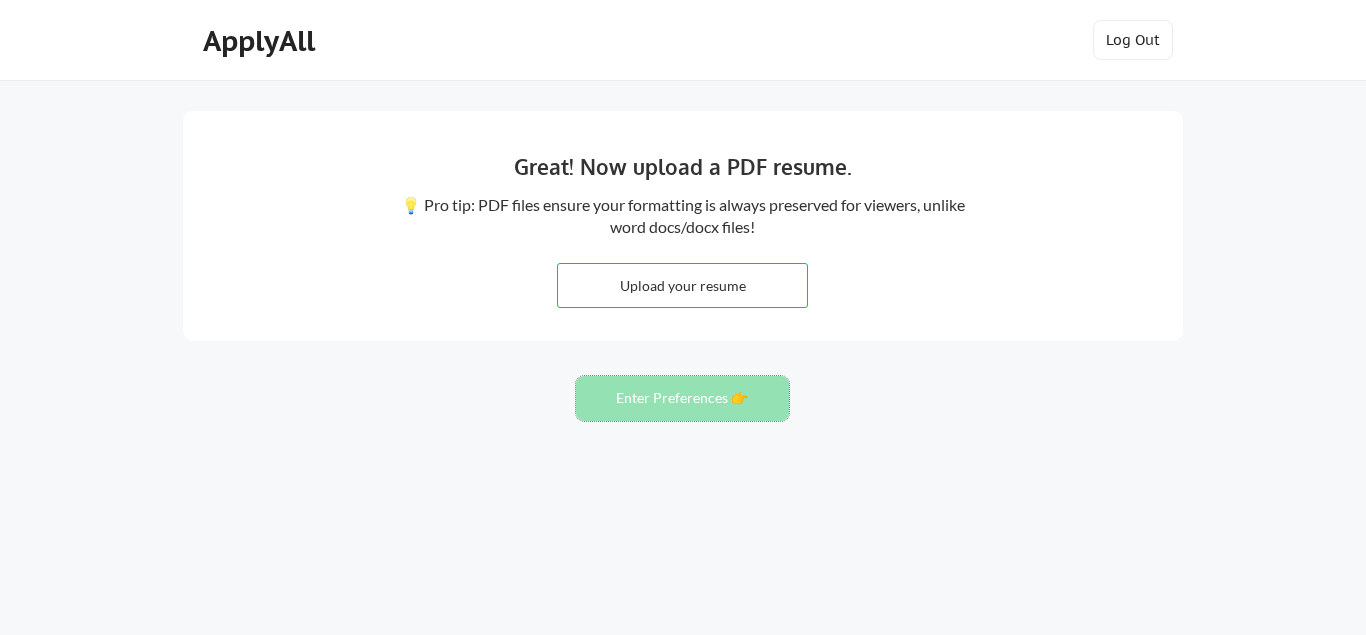 click at bounding box center [682, 285] 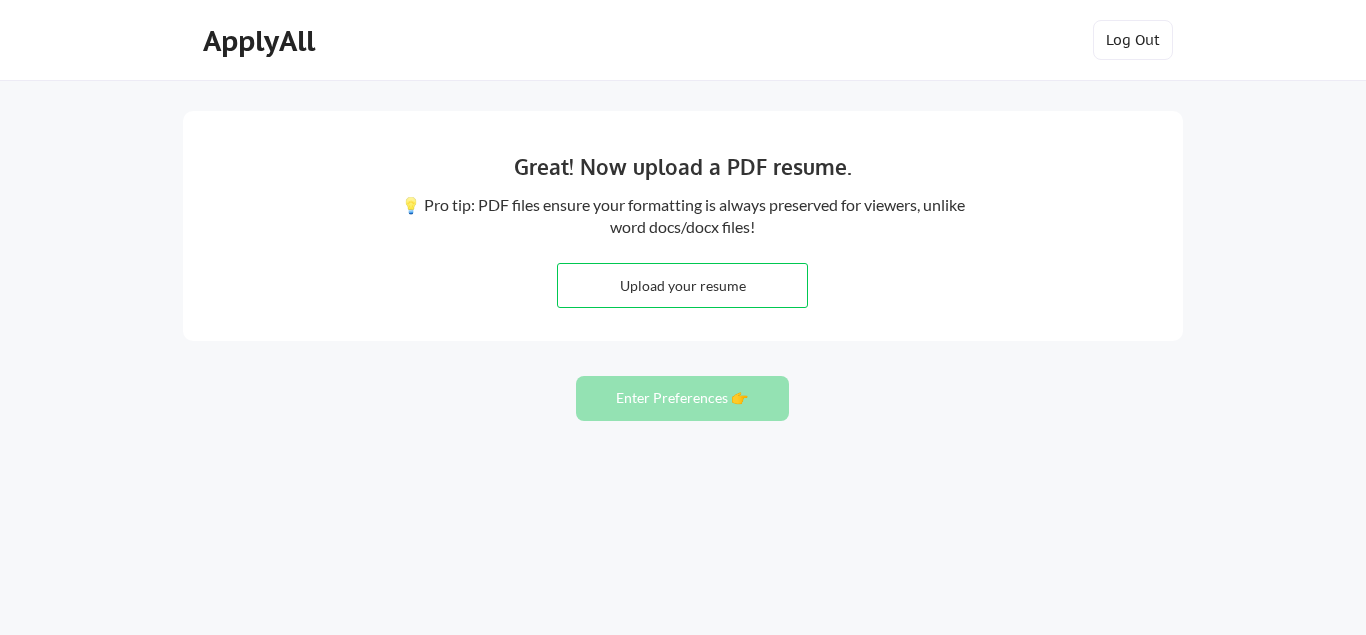 type on "C:\fakepath\Resume-Satish_K_Puthiyaveetil-Jul25.pdf" 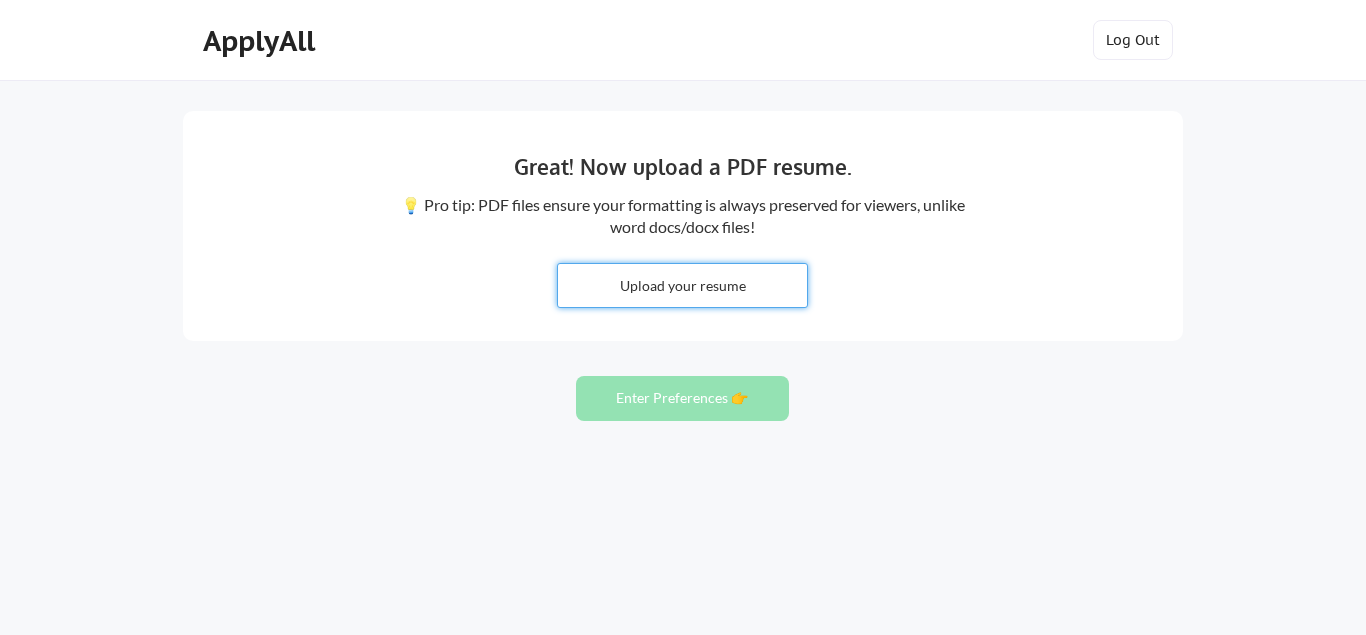 type 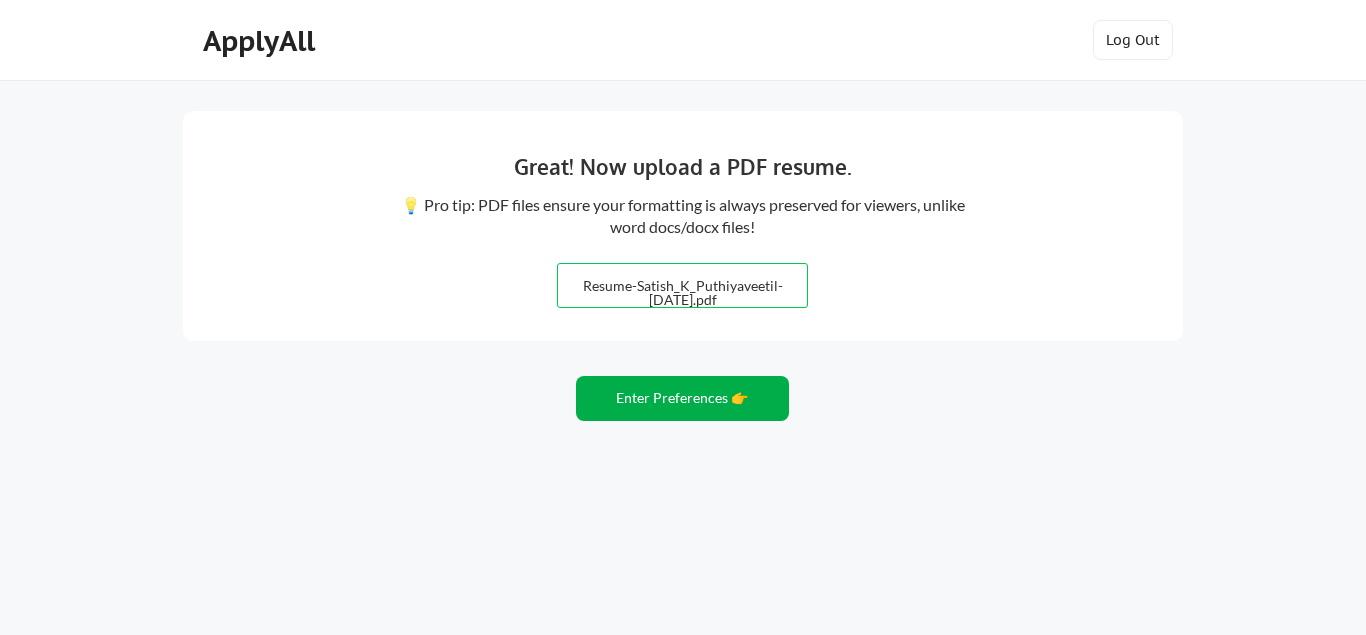 click on "Enter Preferences  👉" at bounding box center [682, 398] 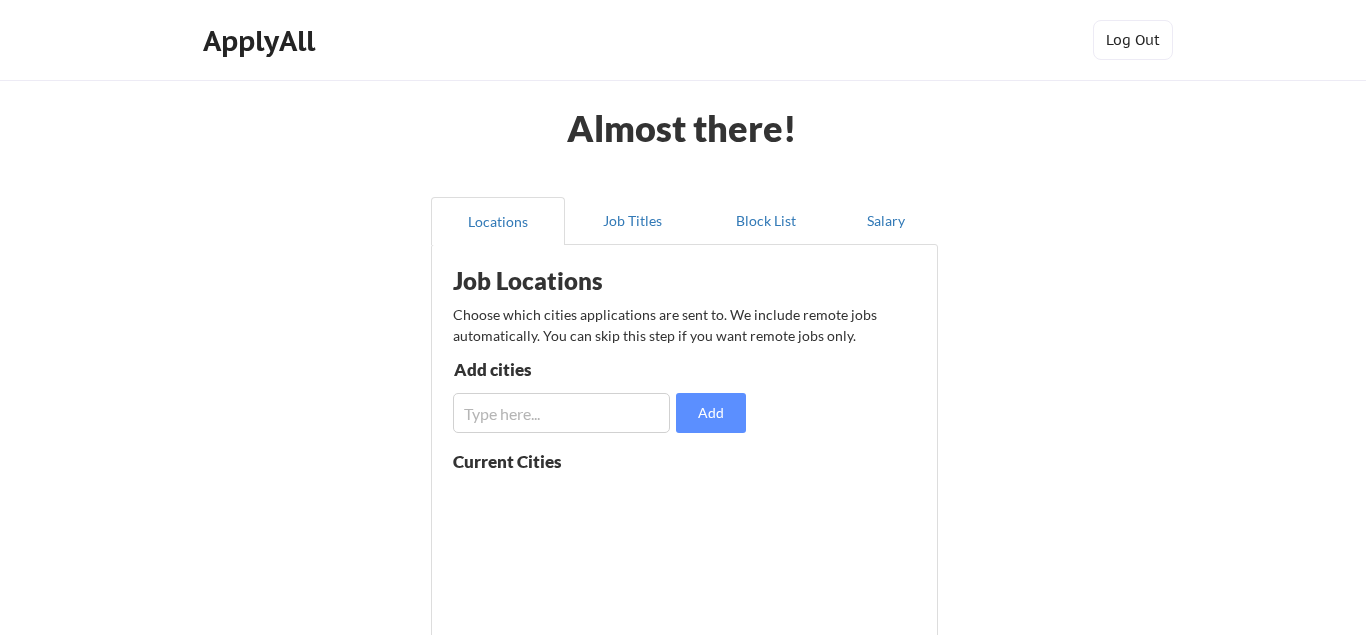 scroll, scrollTop: 102, scrollLeft: 0, axis: vertical 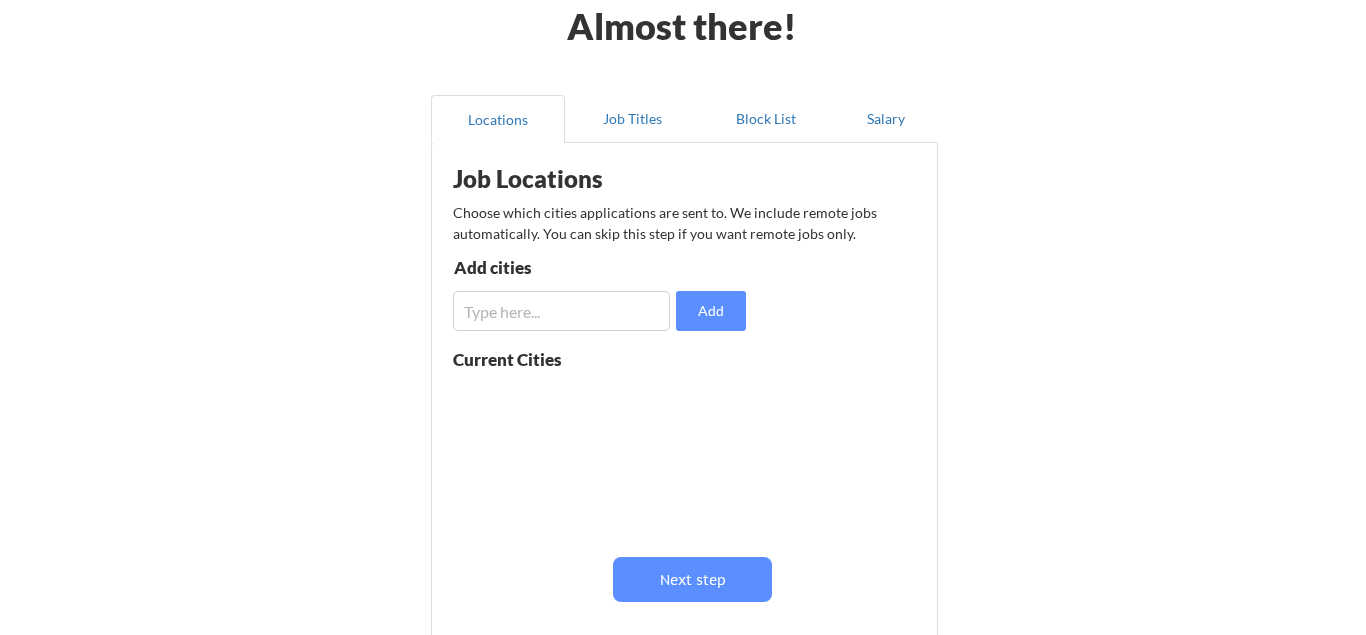 click at bounding box center (561, 311) 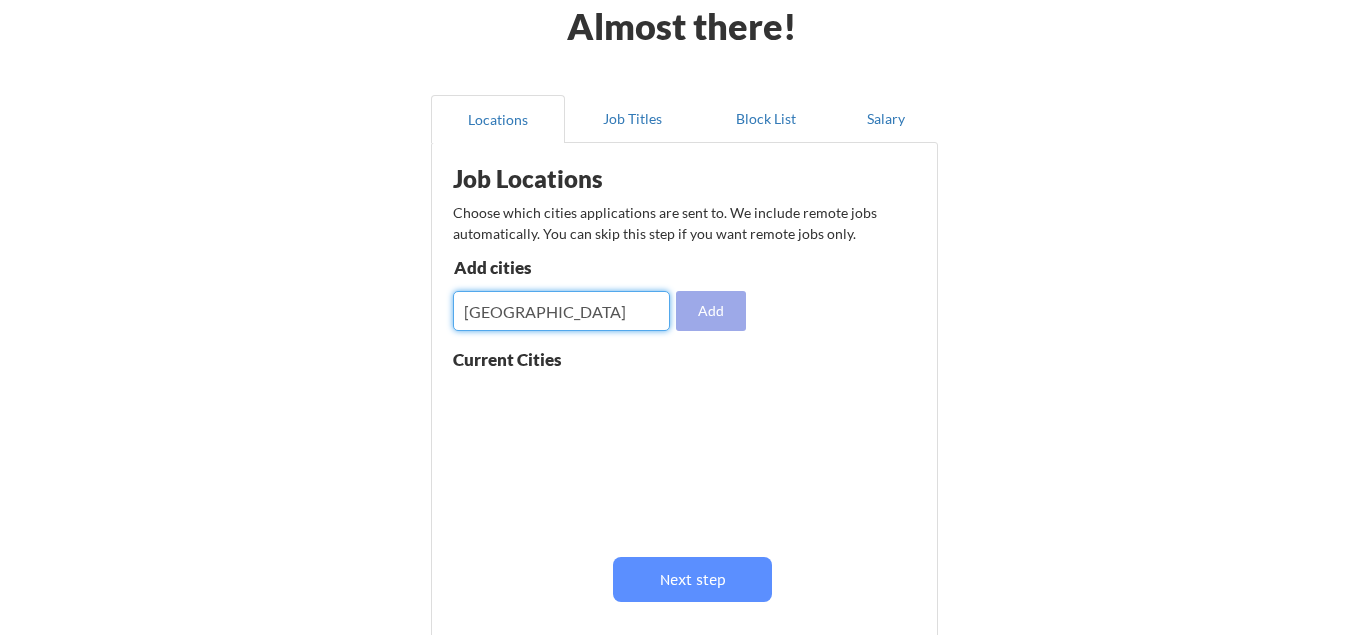 type on "Dubai" 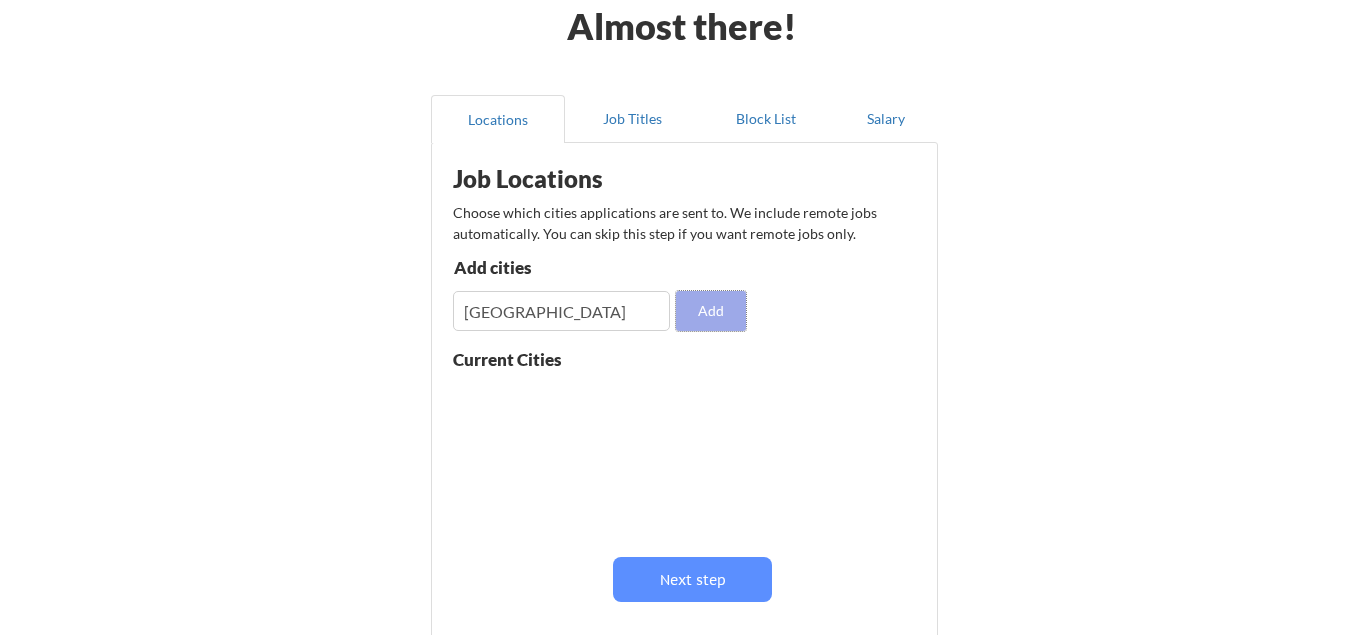click on "Add" at bounding box center [711, 311] 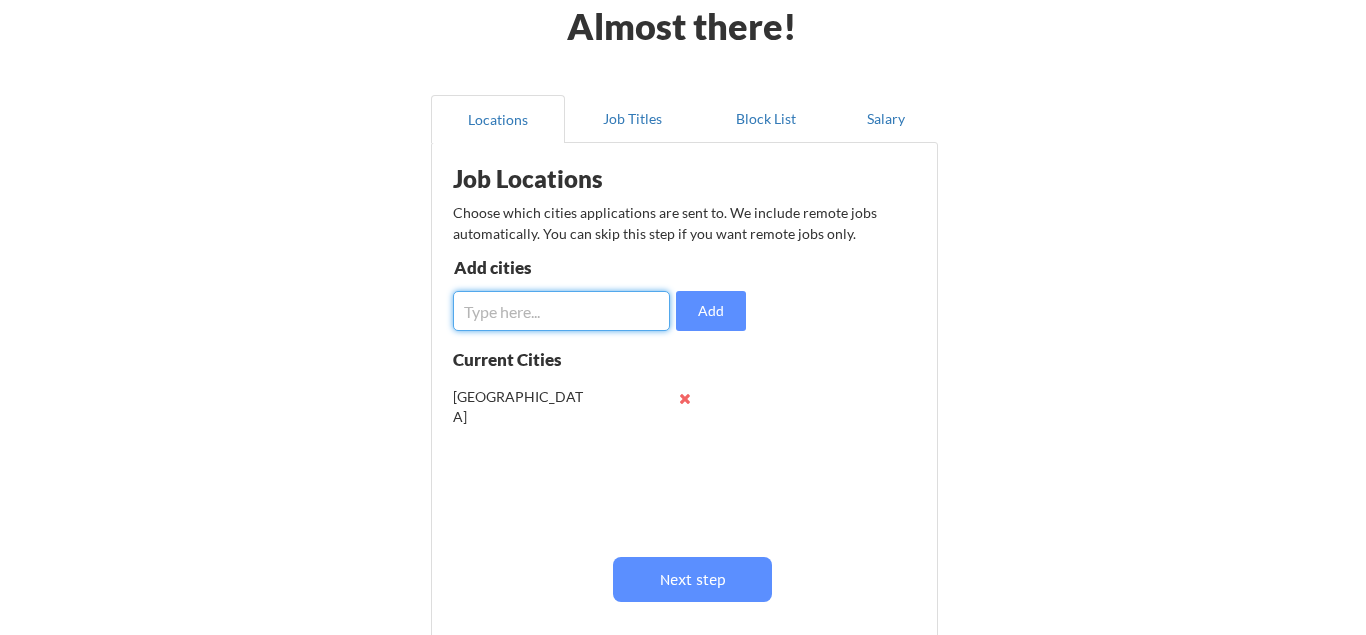 click at bounding box center [561, 311] 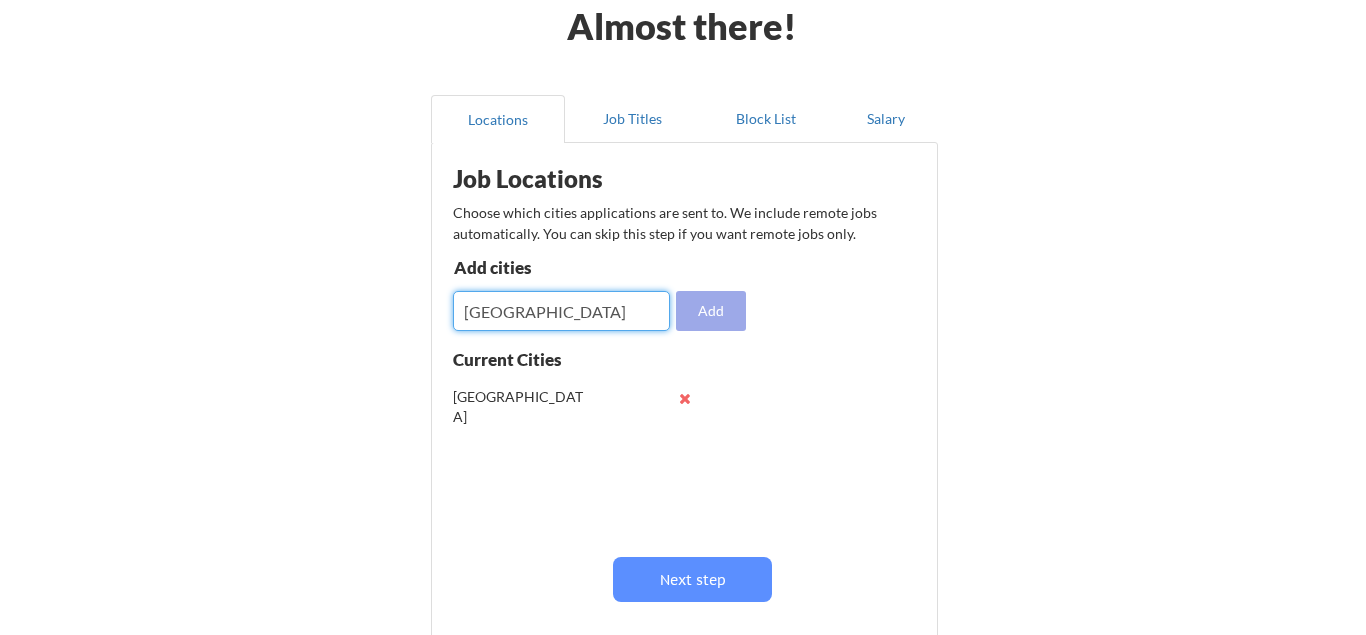 type on "Singapore" 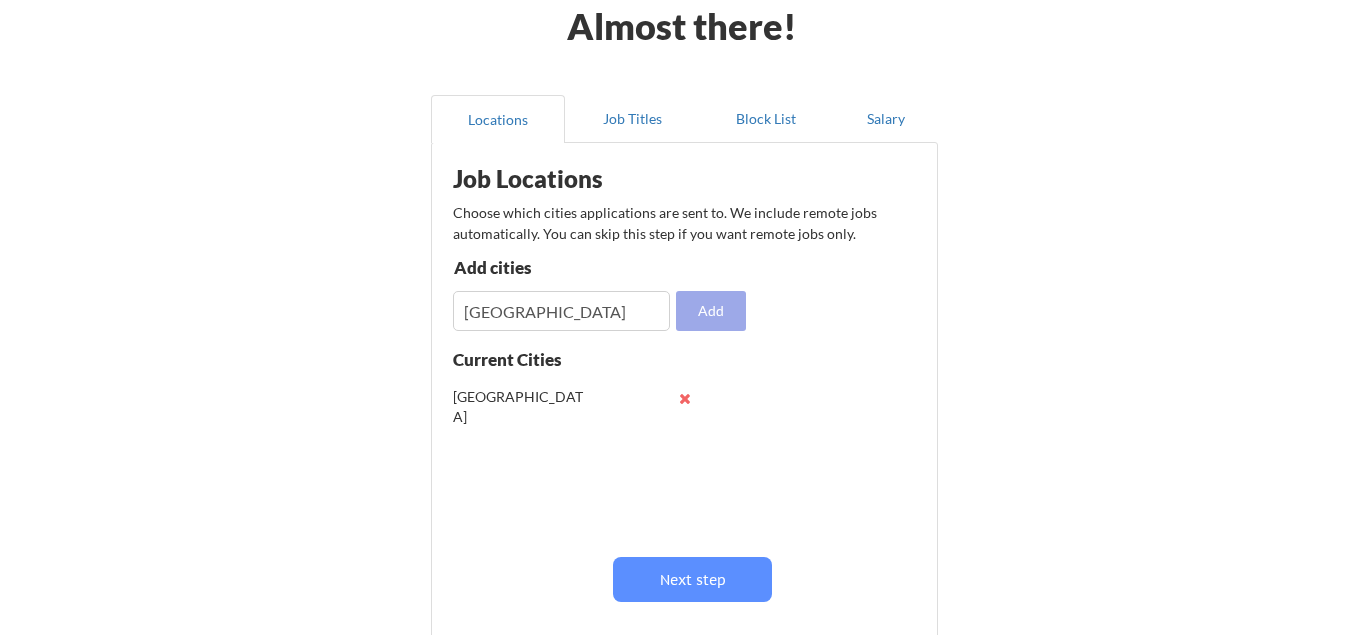 type 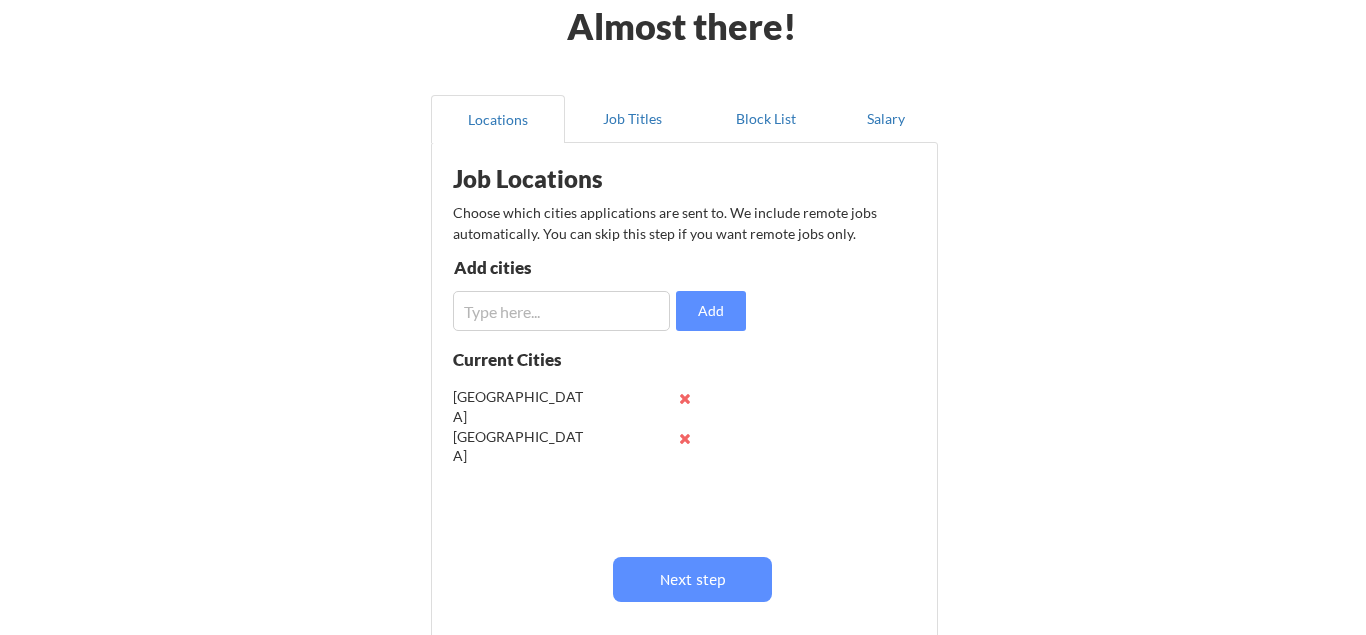 type 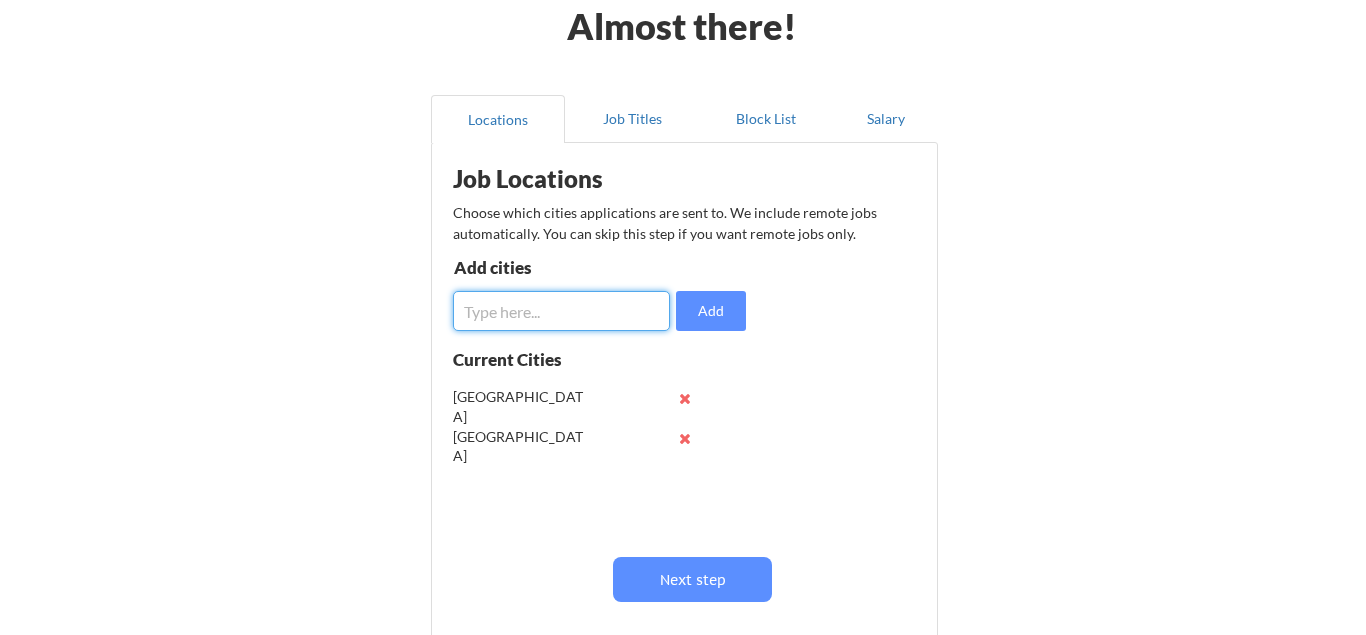 click at bounding box center [561, 311] 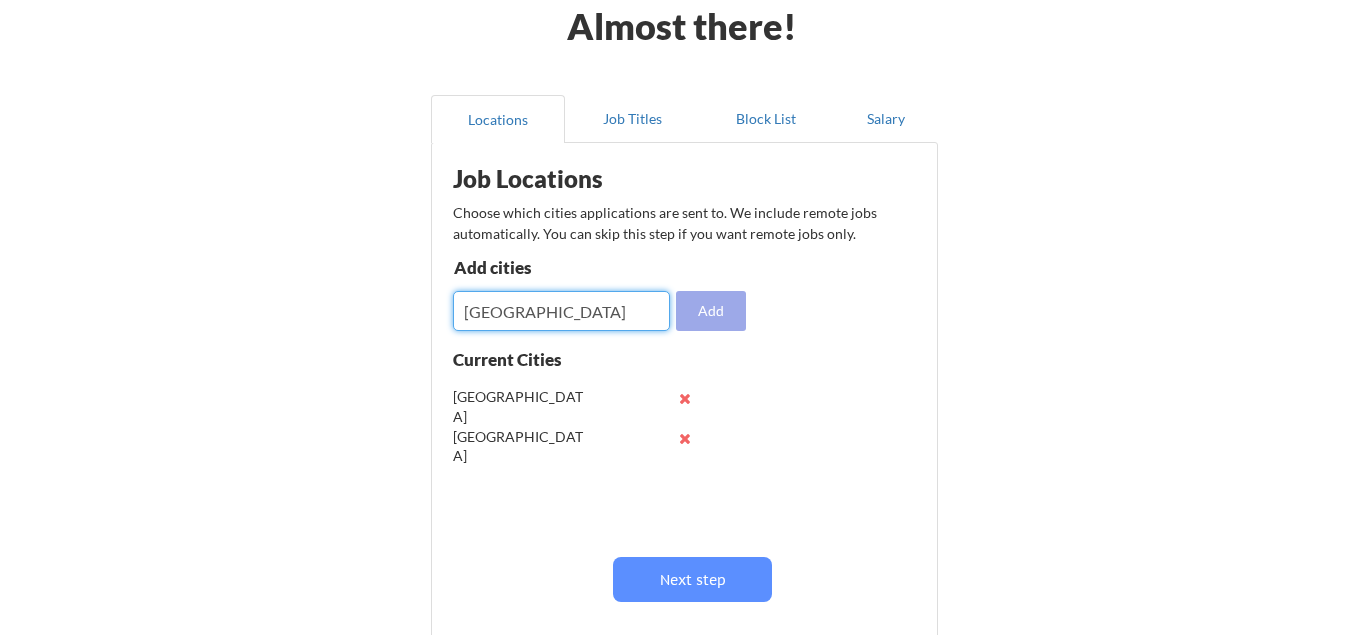 type on "Shanghai" 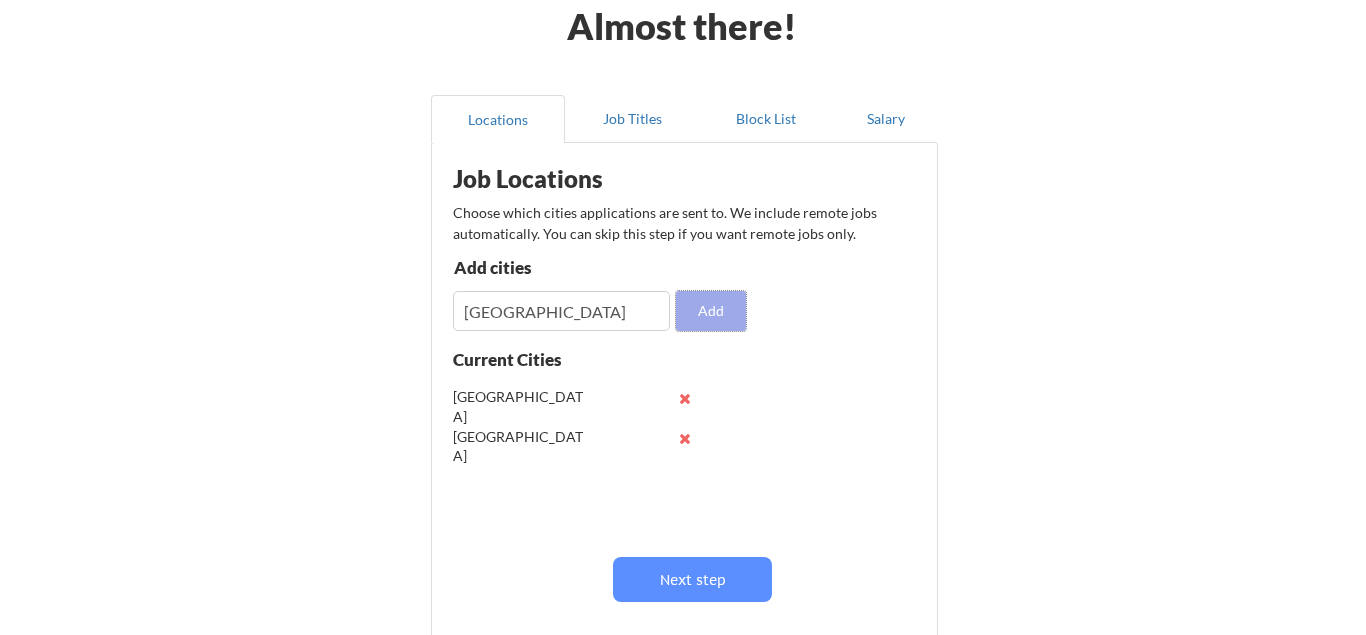 click on "Add" at bounding box center [711, 311] 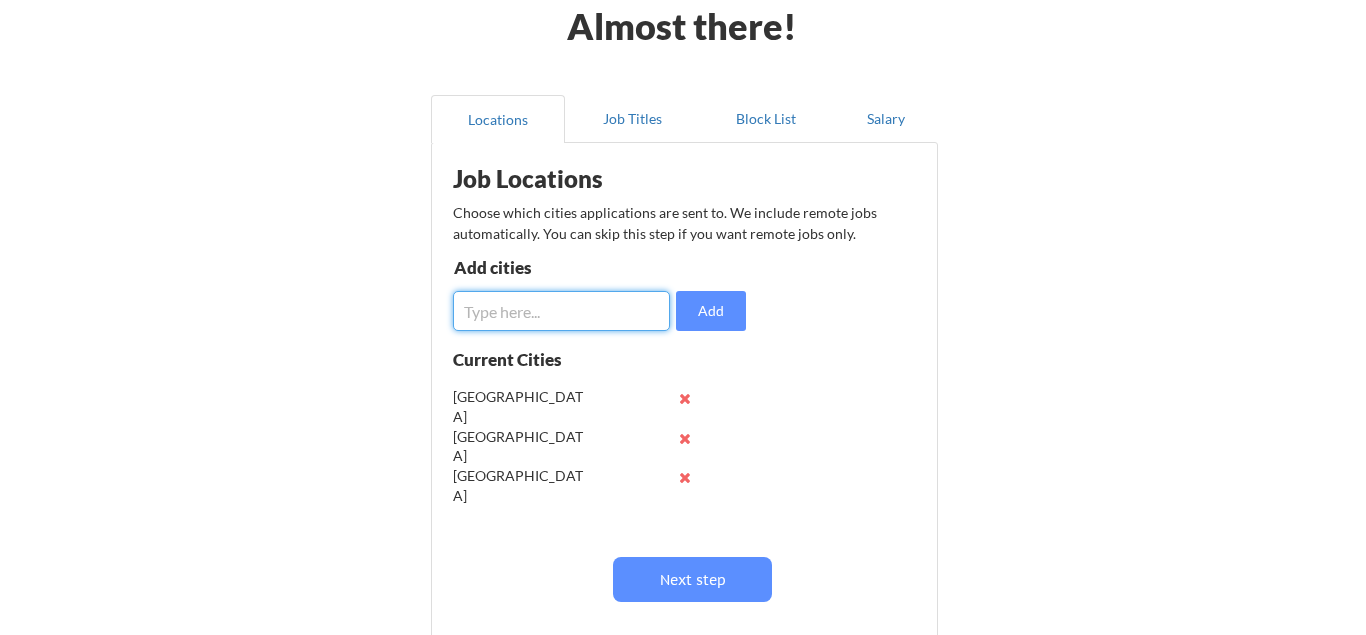 click at bounding box center [561, 311] 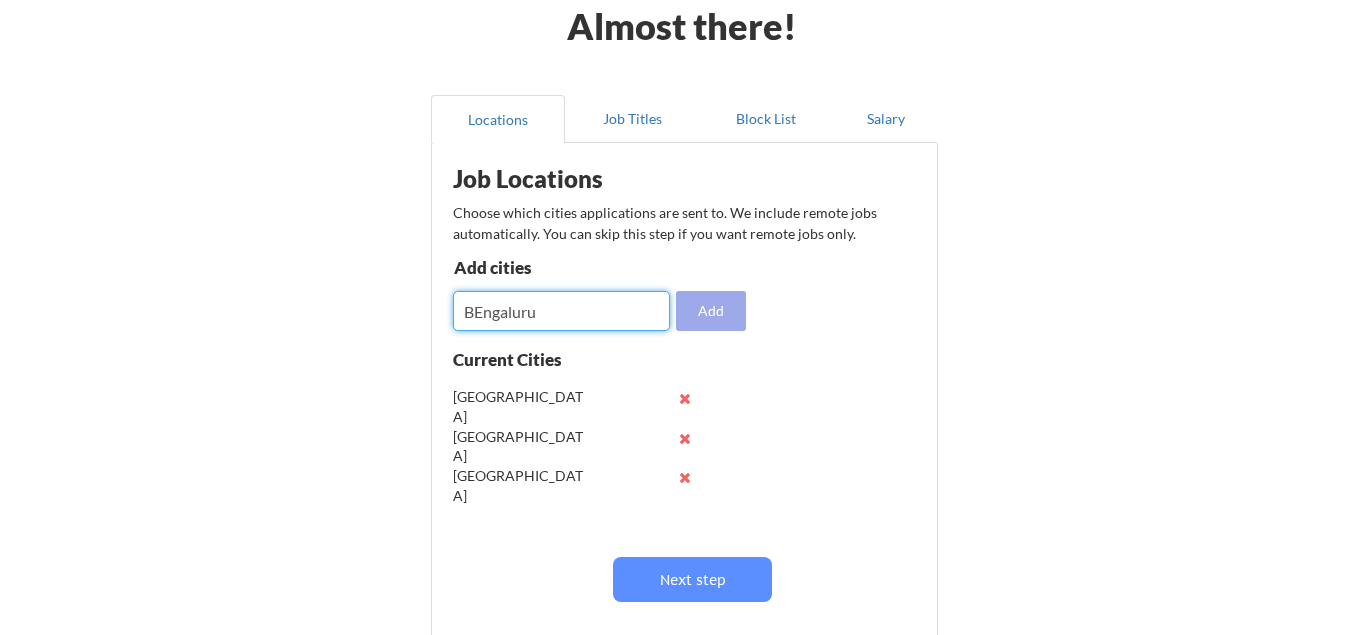 type on "BEngaluru" 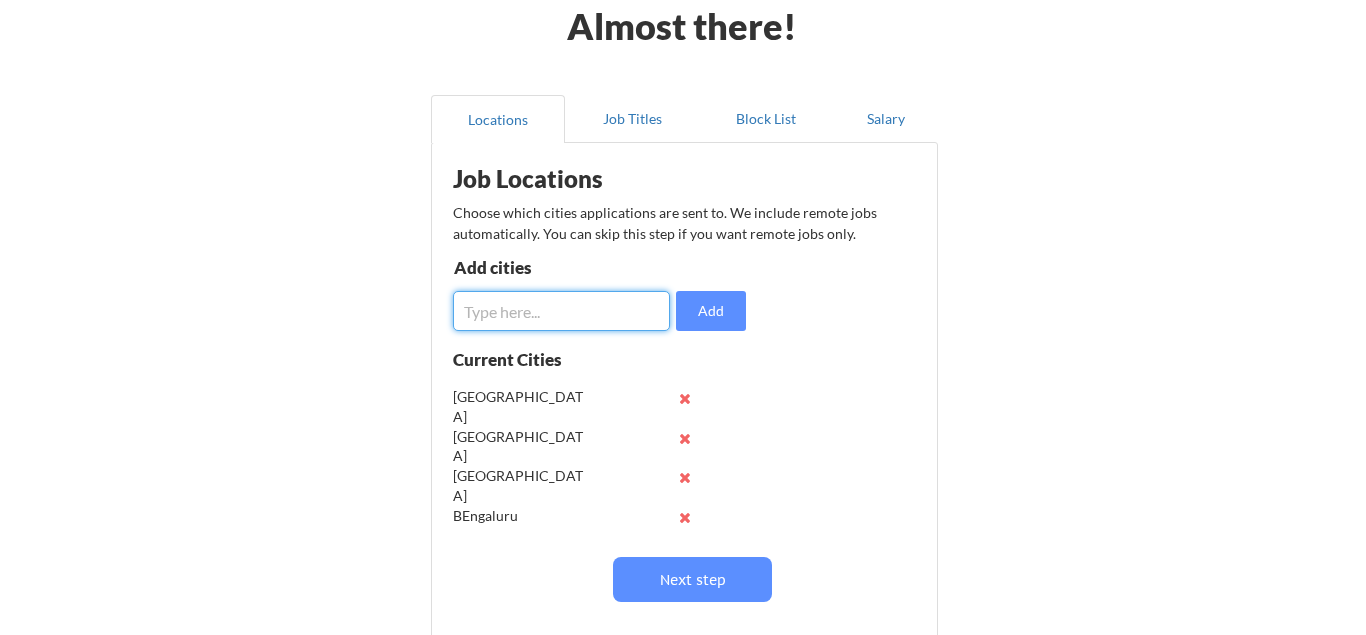 click at bounding box center [561, 311] 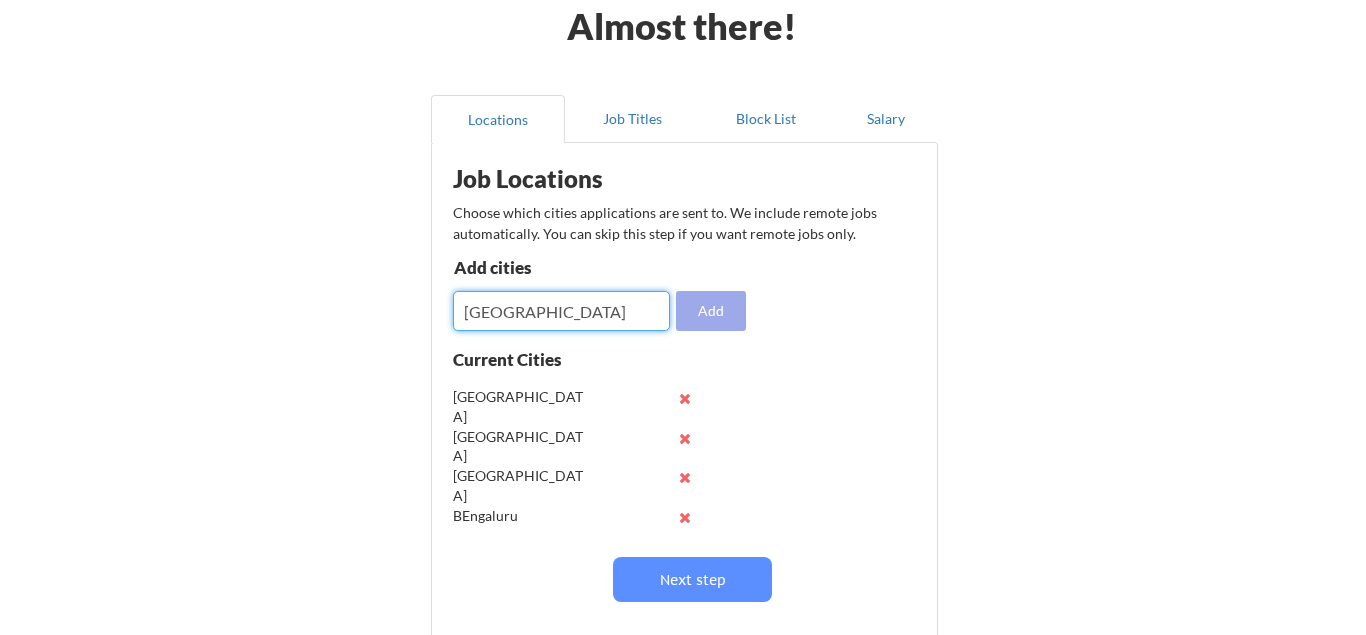 type on "Mumbai" 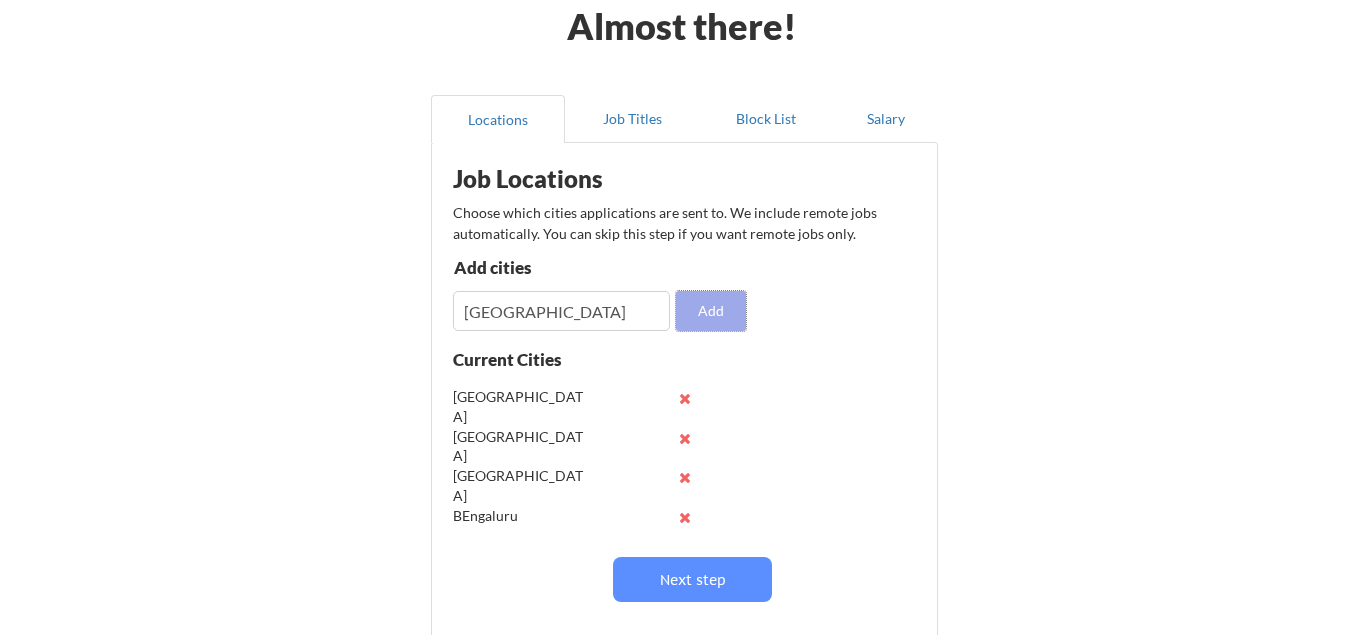 click on "Add" at bounding box center (711, 311) 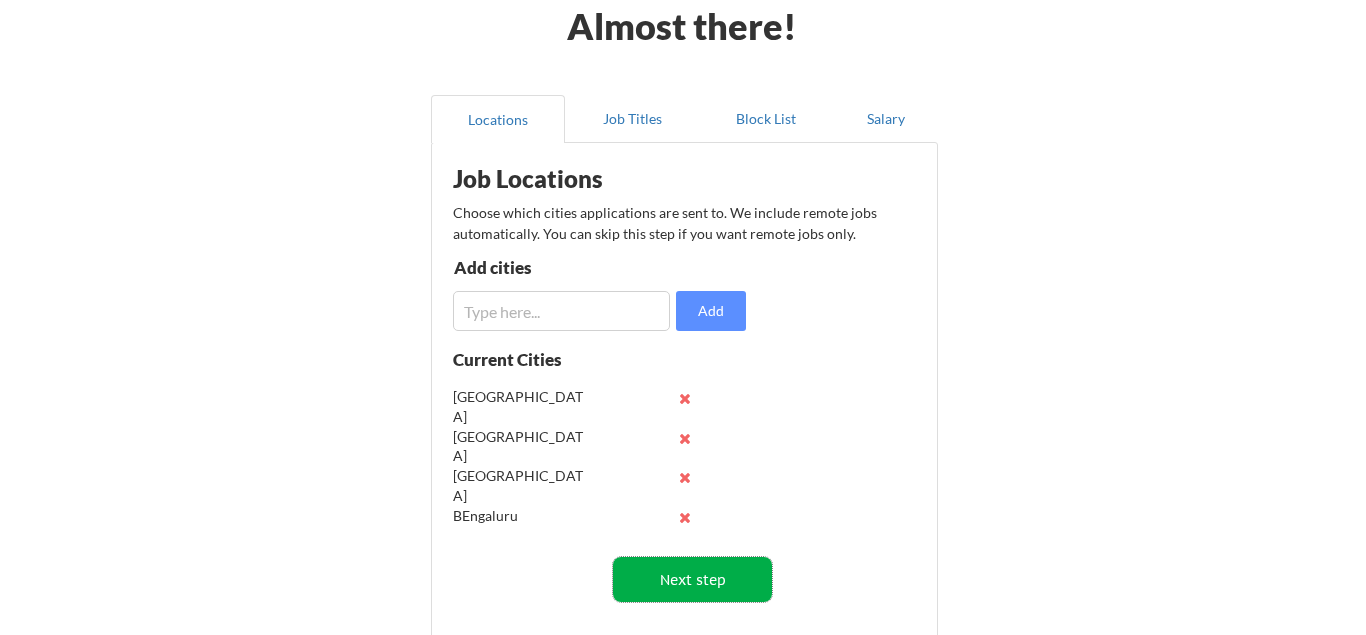 click on "Next step" at bounding box center [692, 579] 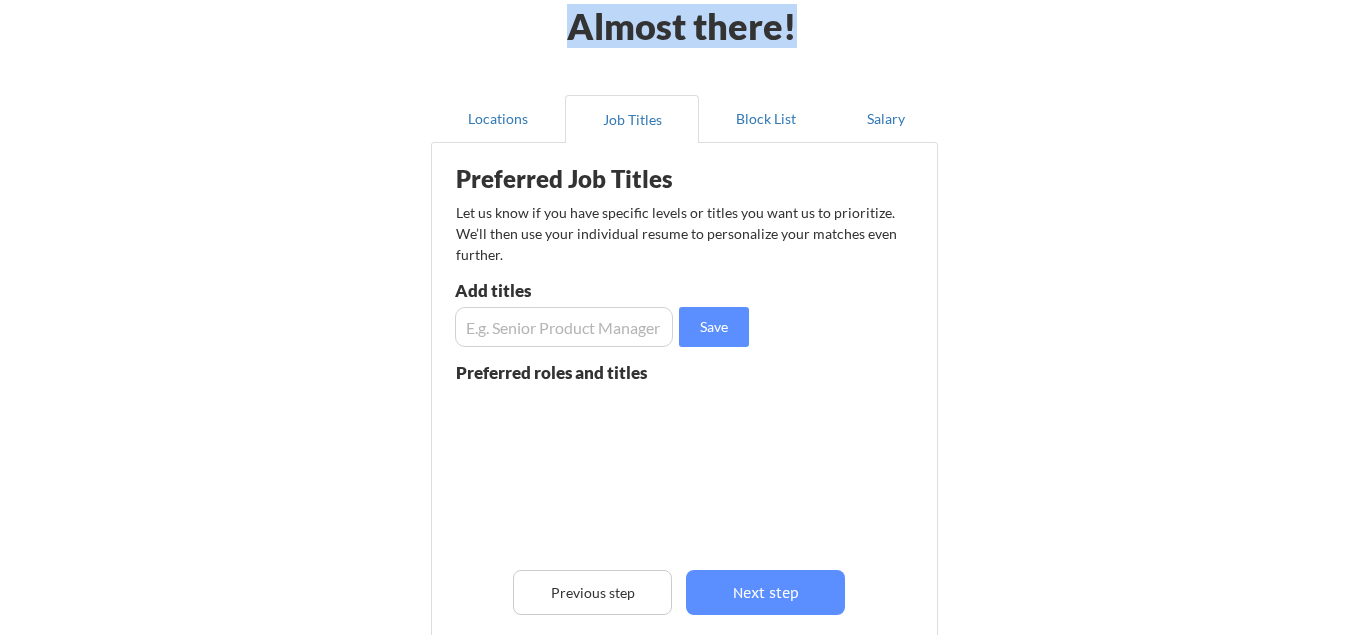 drag, startPoint x: 772, startPoint y: 630, endPoint x: 824, endPoint y: 682, distance: 73.53911 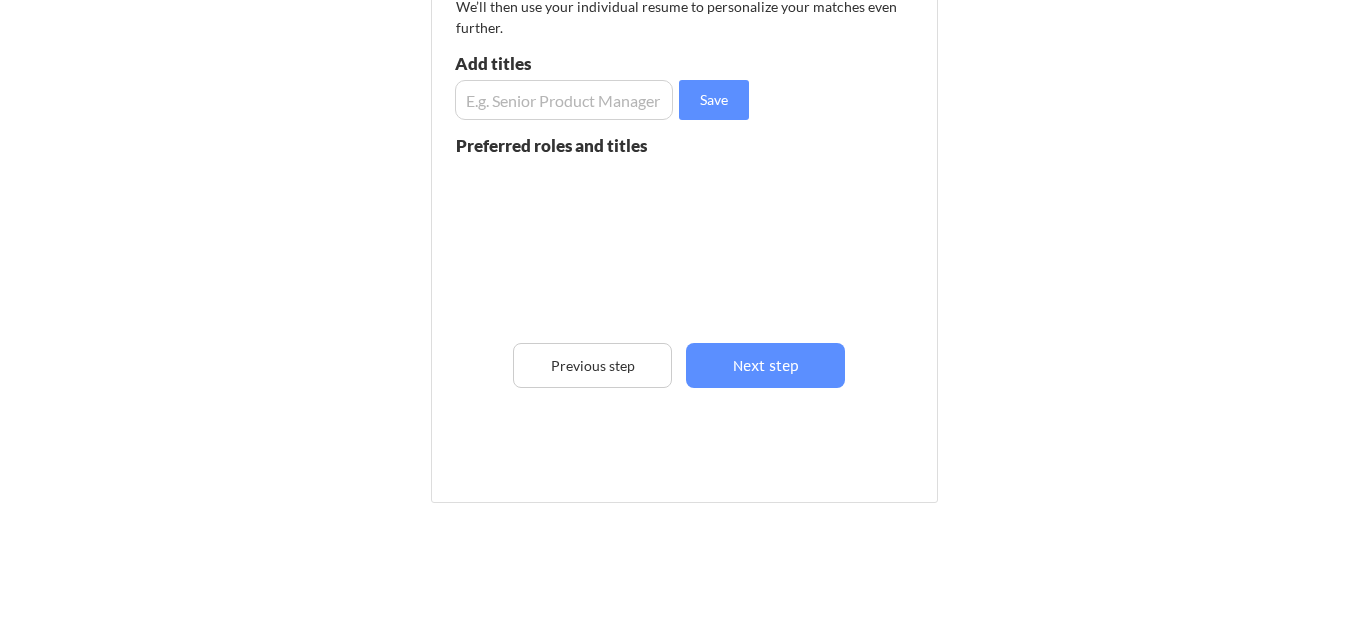 click on "Almost there! Locations Job Titles Block List Salary Preferred Job Titles Let us know if you have specific levels or titles you want us to prioritize. We’ll then use your individual resume to personalize your matches even further.  Add titles Save Preferred roles and titles Previous step Next step Job Locations Choose which cities applications are sent to. We include remote jobs automatically. You can skip this step if you want remote jobs only. Add cities Add Current Cities Dubai Singapore Shanghai BEngaluru Mumbai Next step" at bounding box center [683, 178] 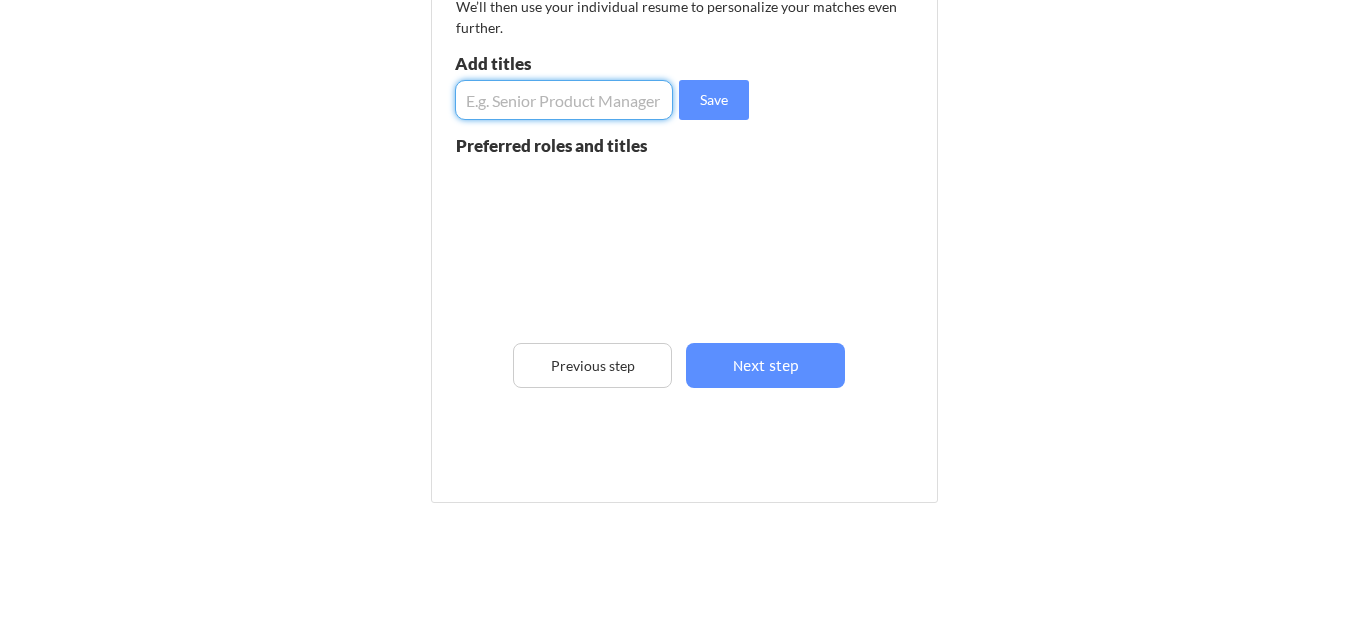 click at bounding box center (564, 100) 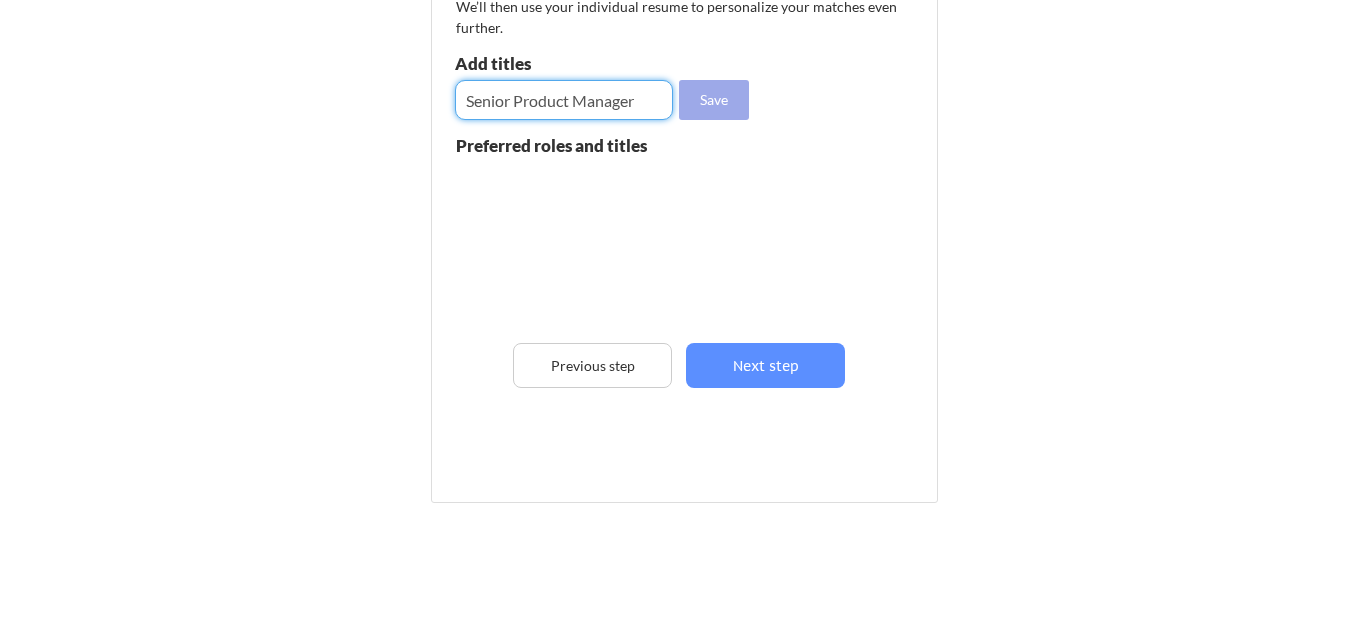 type on "Senior Product Manager" 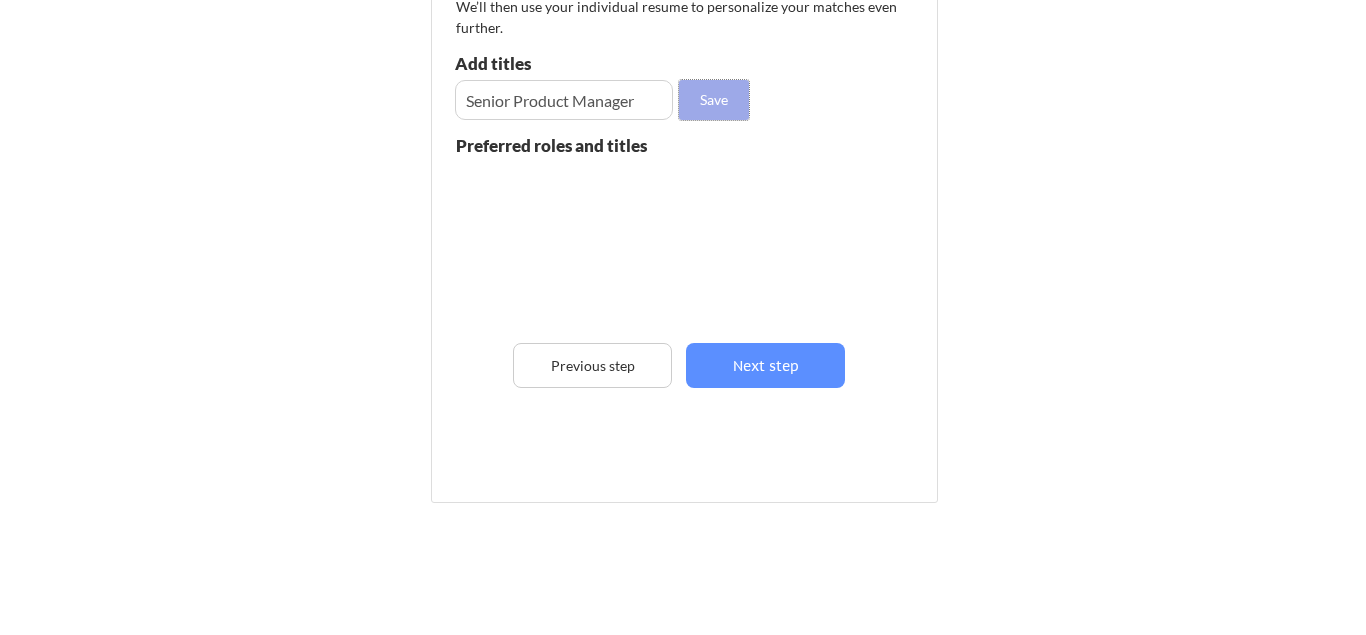 click on "Save" at bounding box center (714, 100) 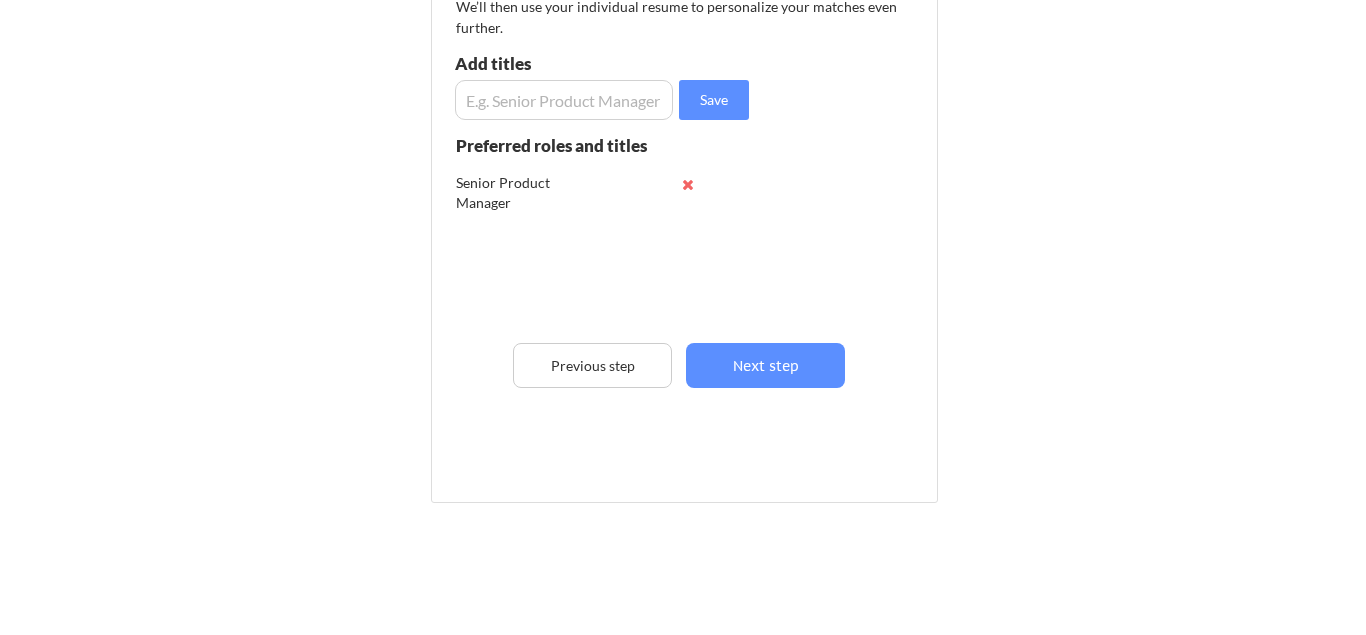 click on "Preferred Job Titles Let us know if you have specific levels or titles you want us to prioritize. We’ll then use your individual resume to personalize your matches even further.  Add titles Save Preferred roles and titles Senior Product Manager Previous step Next step" at bounding box center (688, 204) 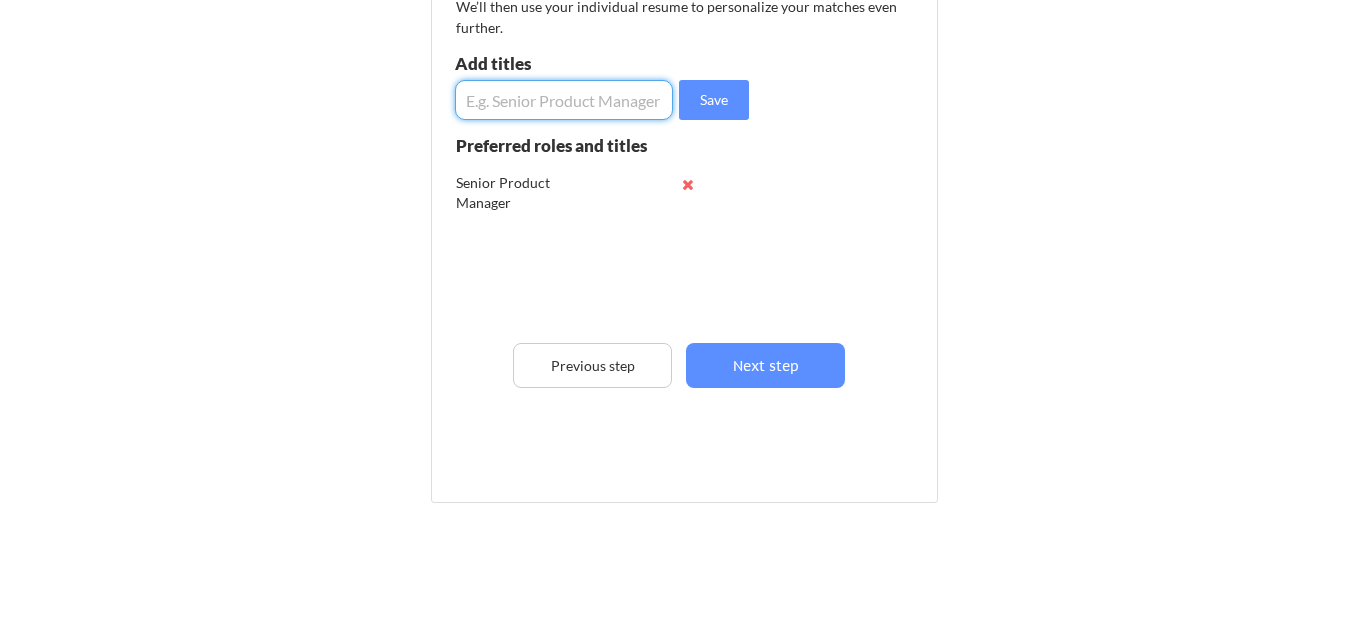 click at bounding box center (564, 100) 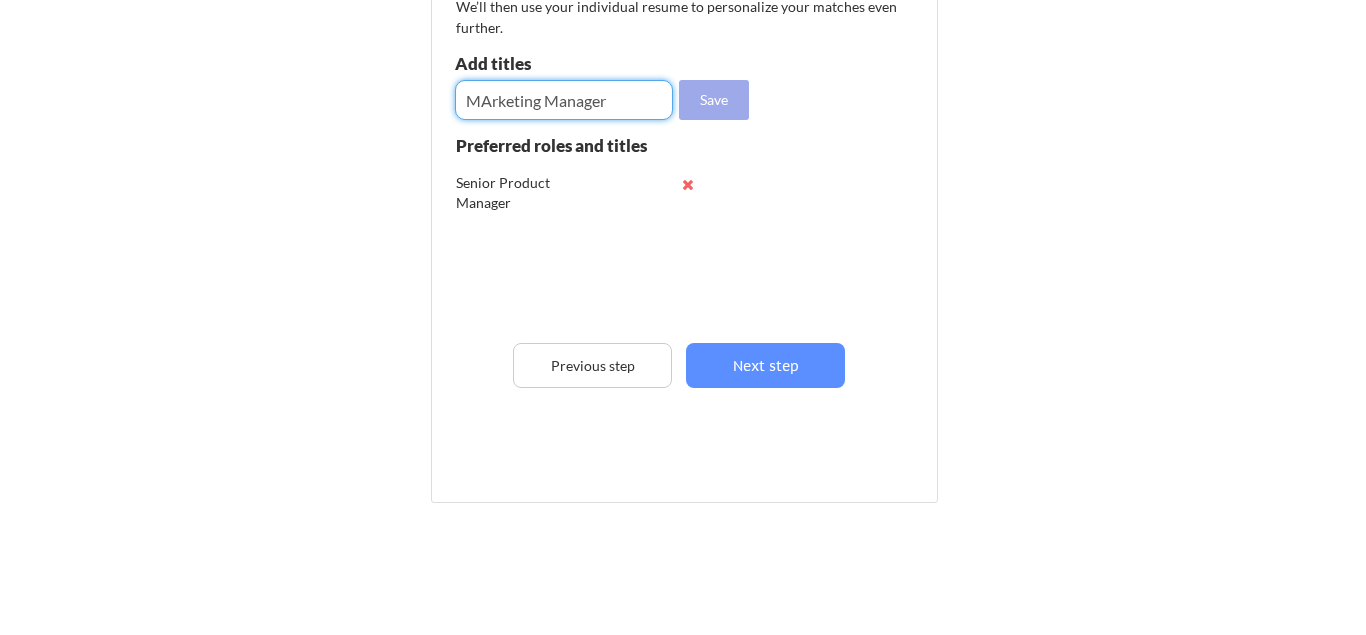 type on "MArketing Manager" 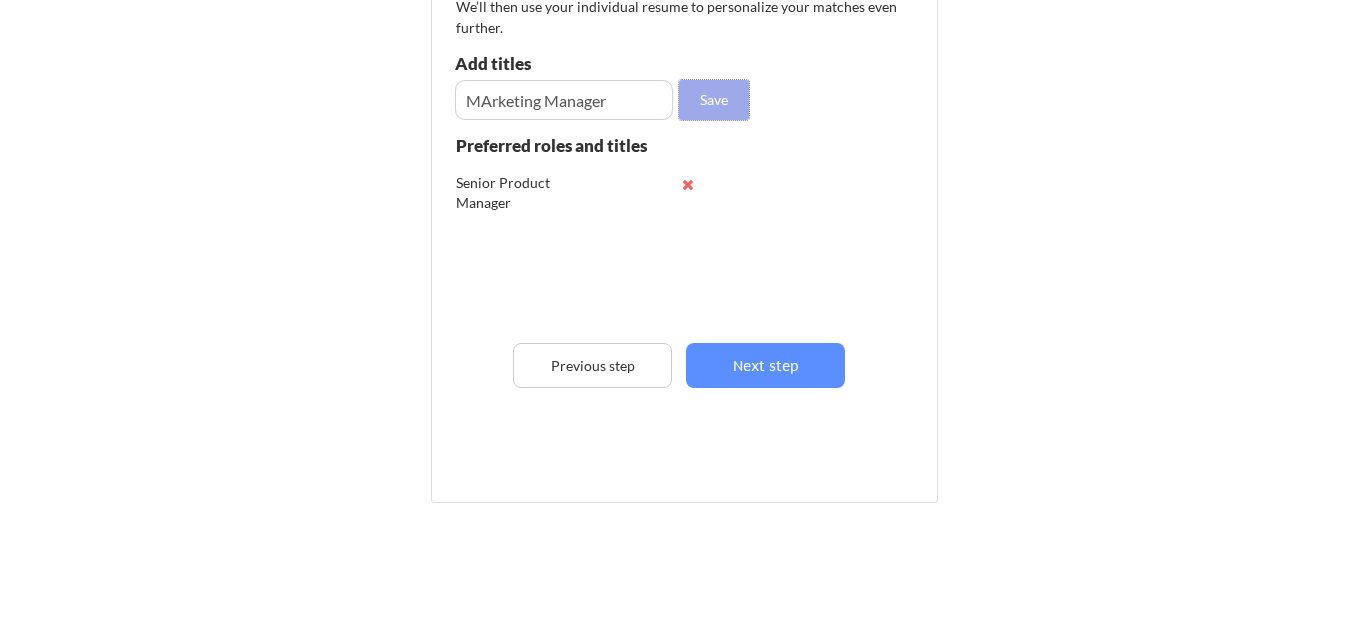 click on "Save" at bounding box center [714, 100] 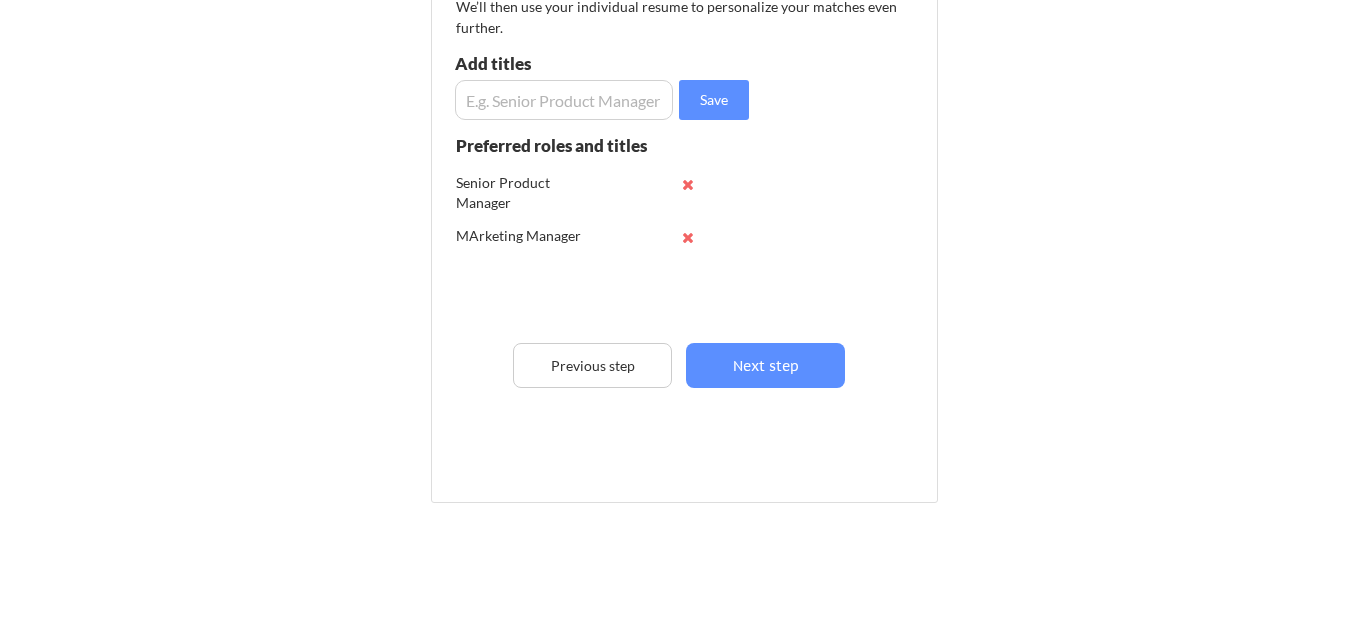 drag, startPoint x: 507, startPoint y: 125, endPoint x: 522, endPoint y: 113, distance: 19.209373 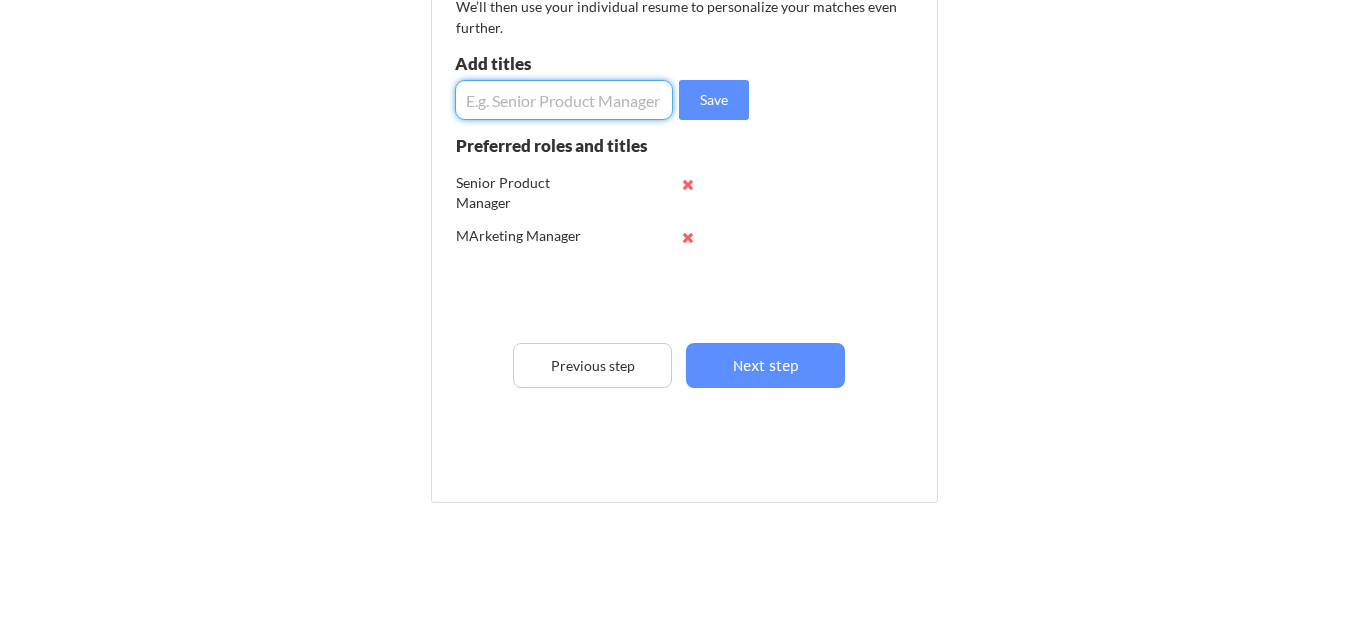 click at bounding box center (564, 100) 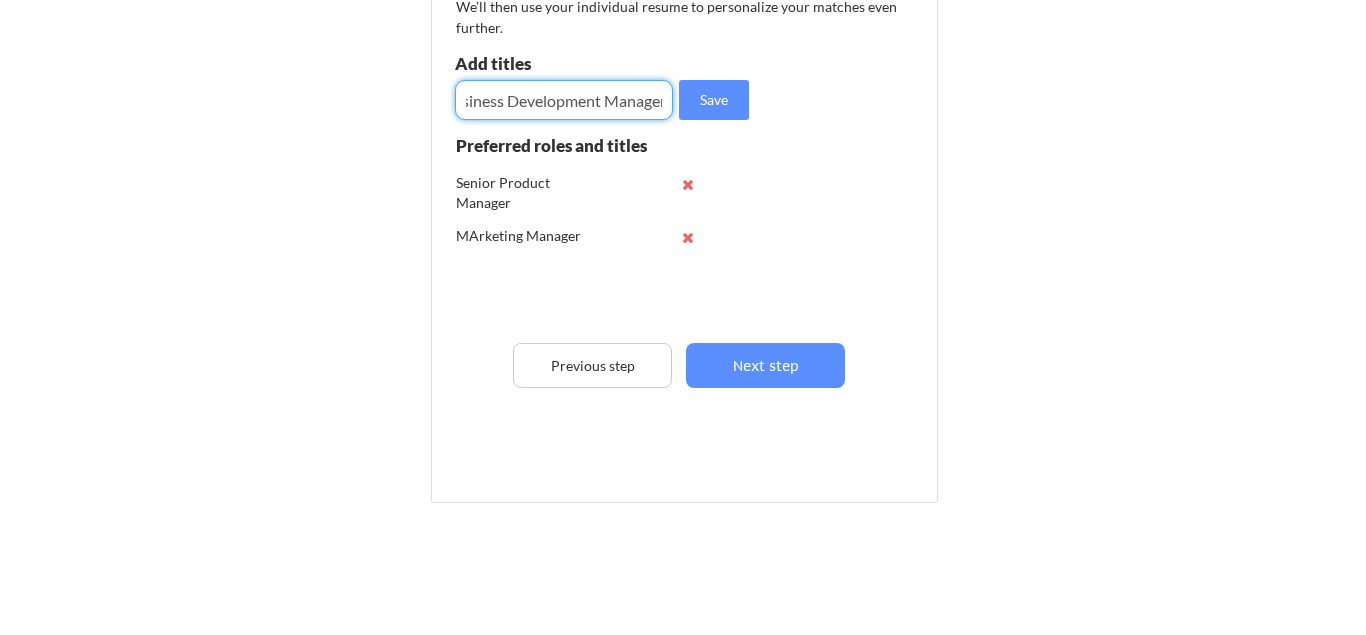 scroll, scrollTop: 0, scrollLeft: 29, axis: horizontal 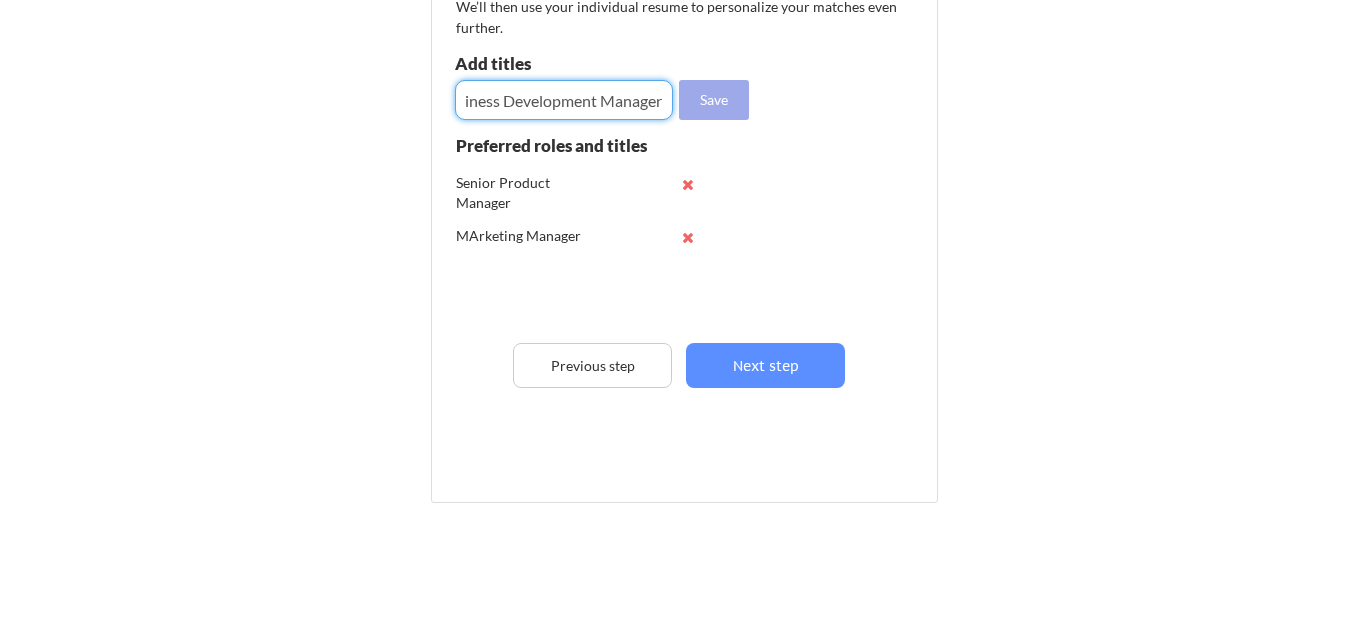 type on "Business Development Manager" 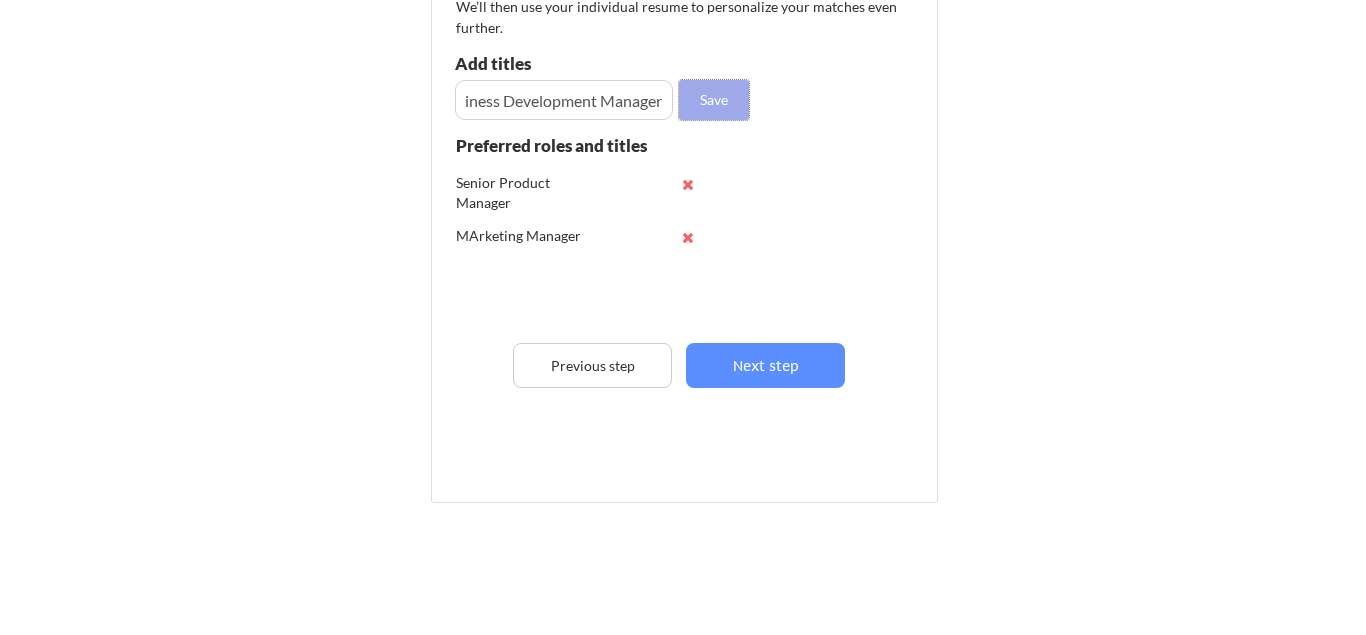 click on "Save" at bounding box center (714, 100) 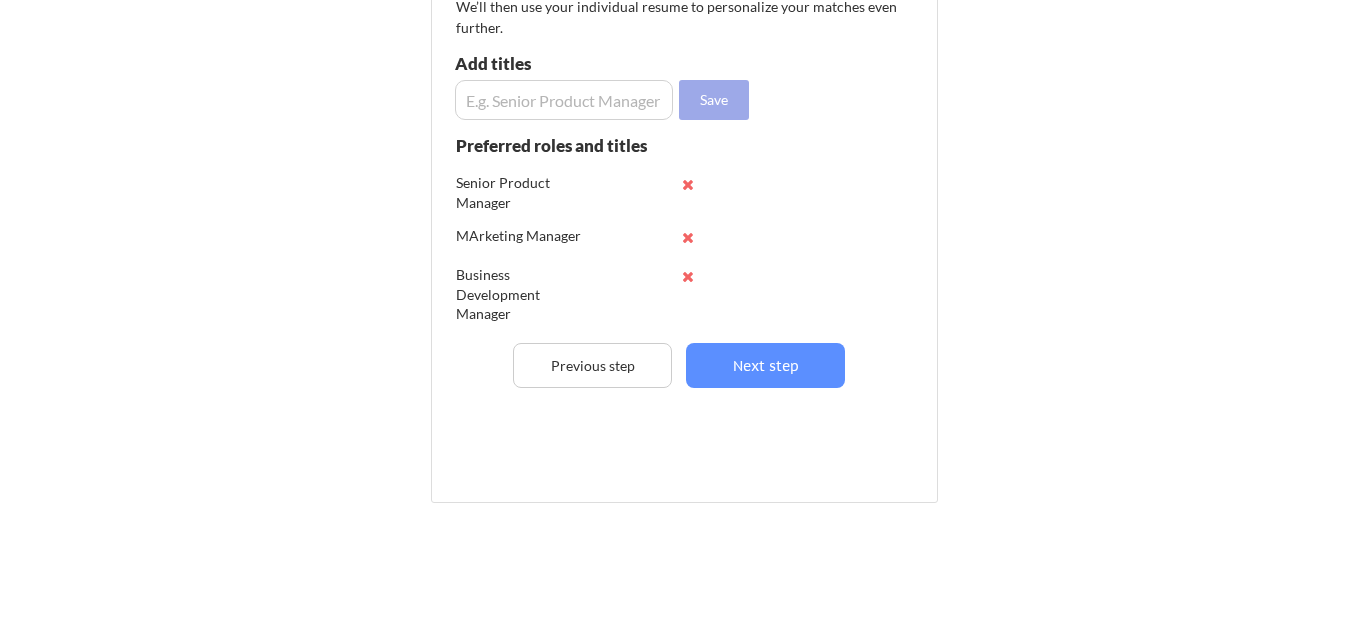 scroll, scrollTop: 0, scrollLeft: 0, axis: both 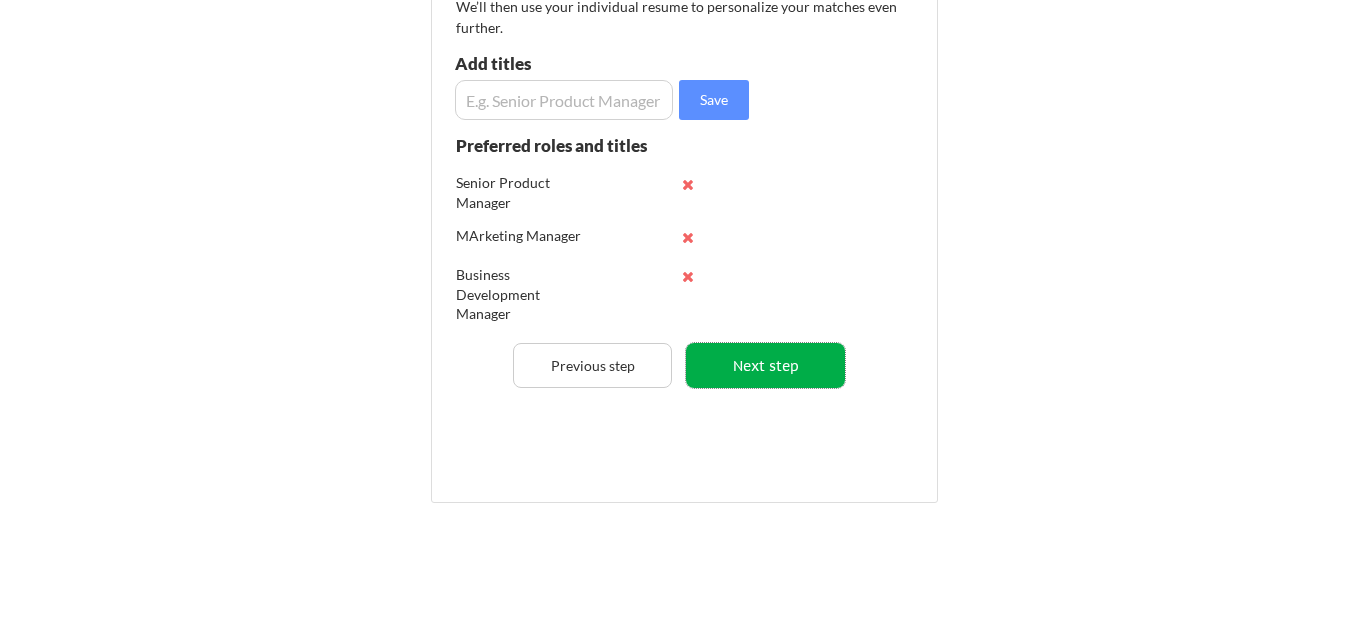 click on "Next step" at bounding box center (765, 365) 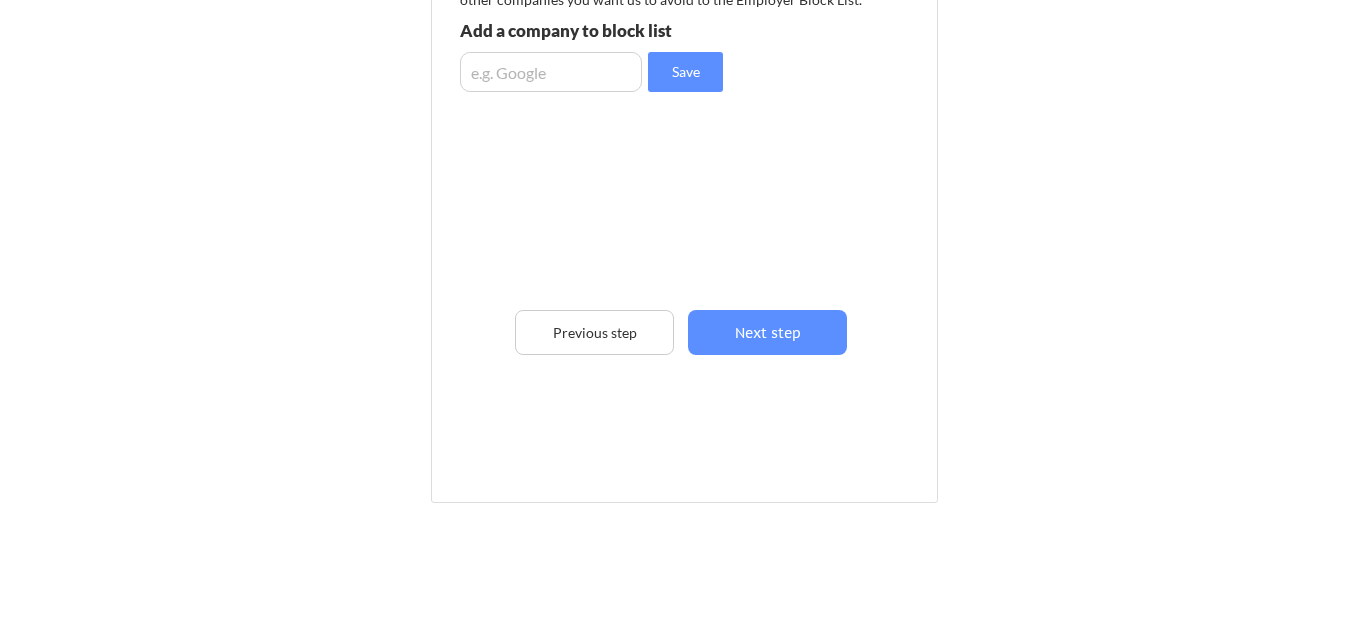 scroll, scrollTop: 125, scrollLeft: 0, axis: vertical 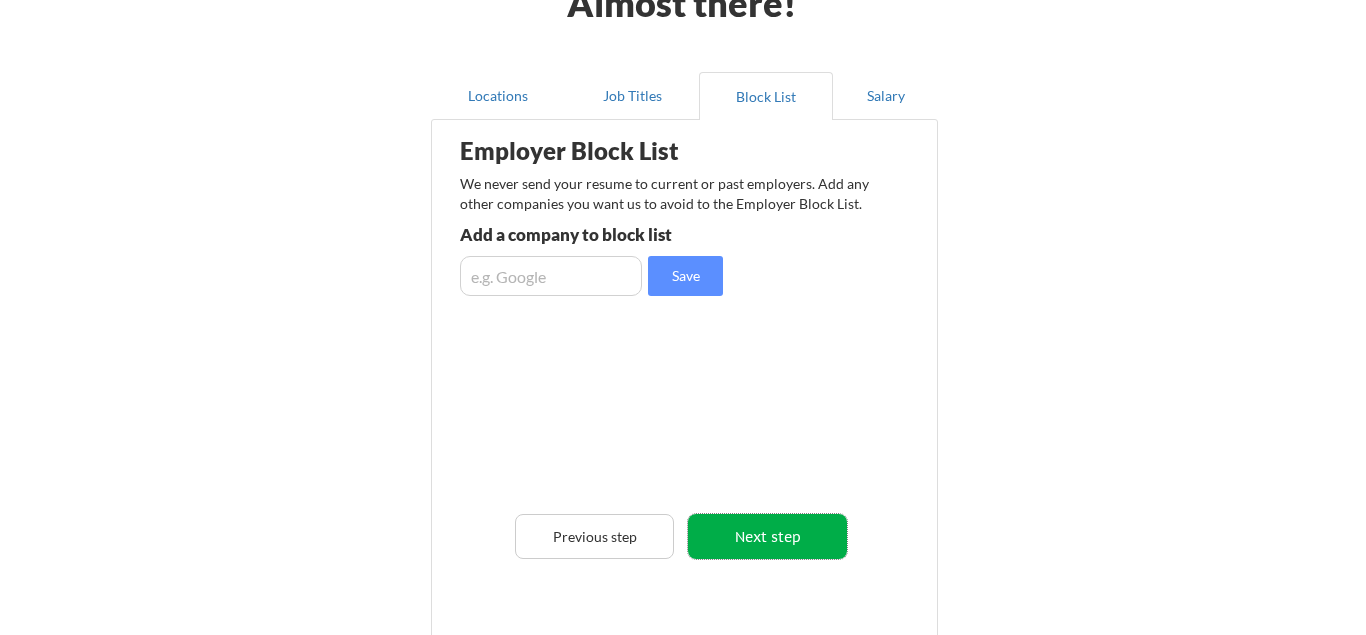 click on "Next step" at bounding box center [767, 536] 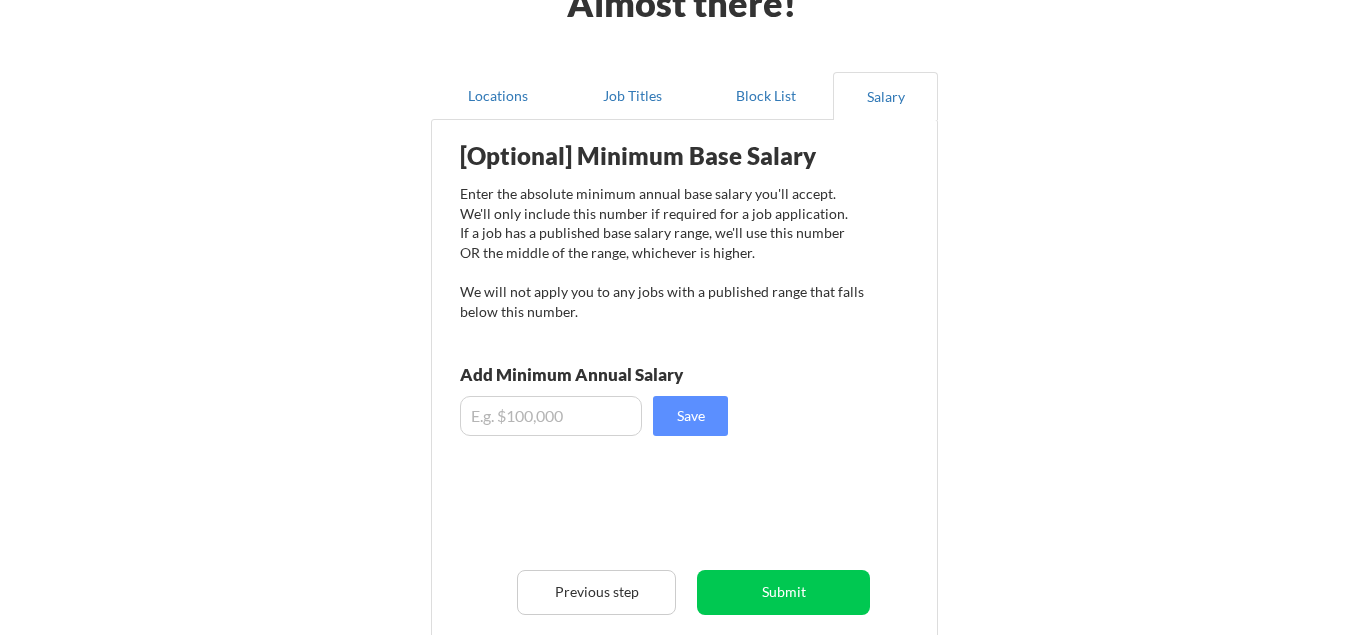 click at bounding box center [551, 416] 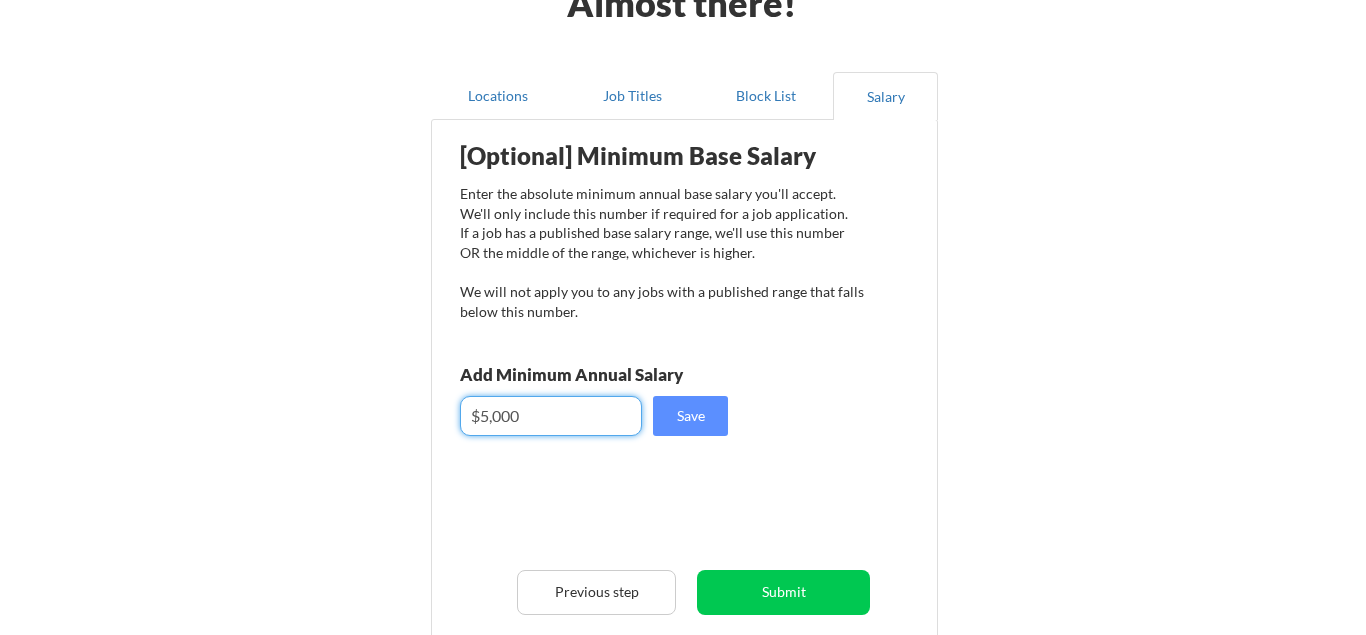 type on "$50,000" 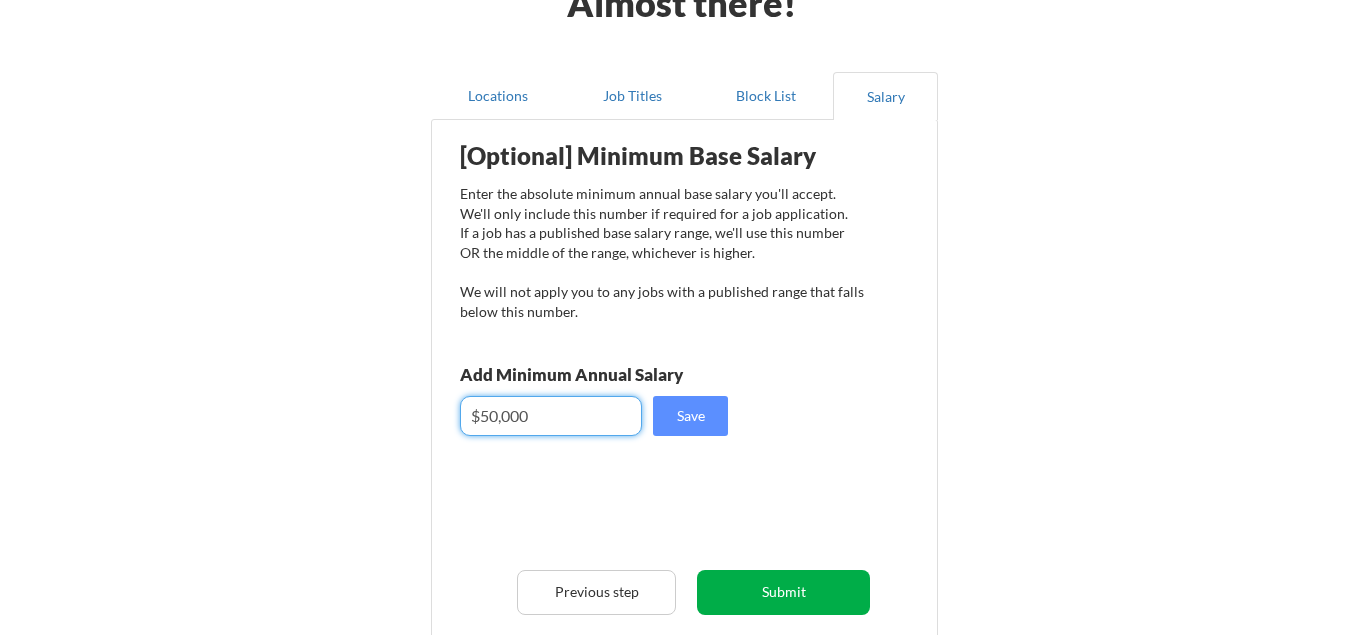 click on "Submit" at bounding box center (783, 592) 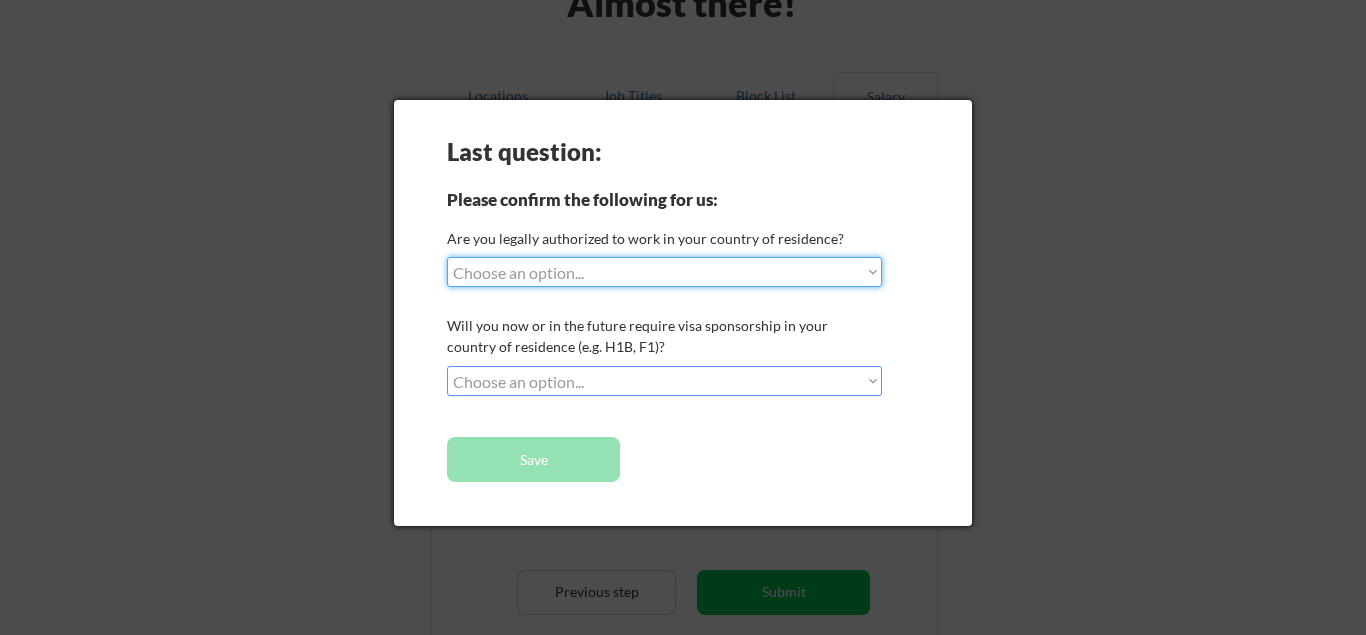 select on ""no__i_am_not__yet__authorized"" 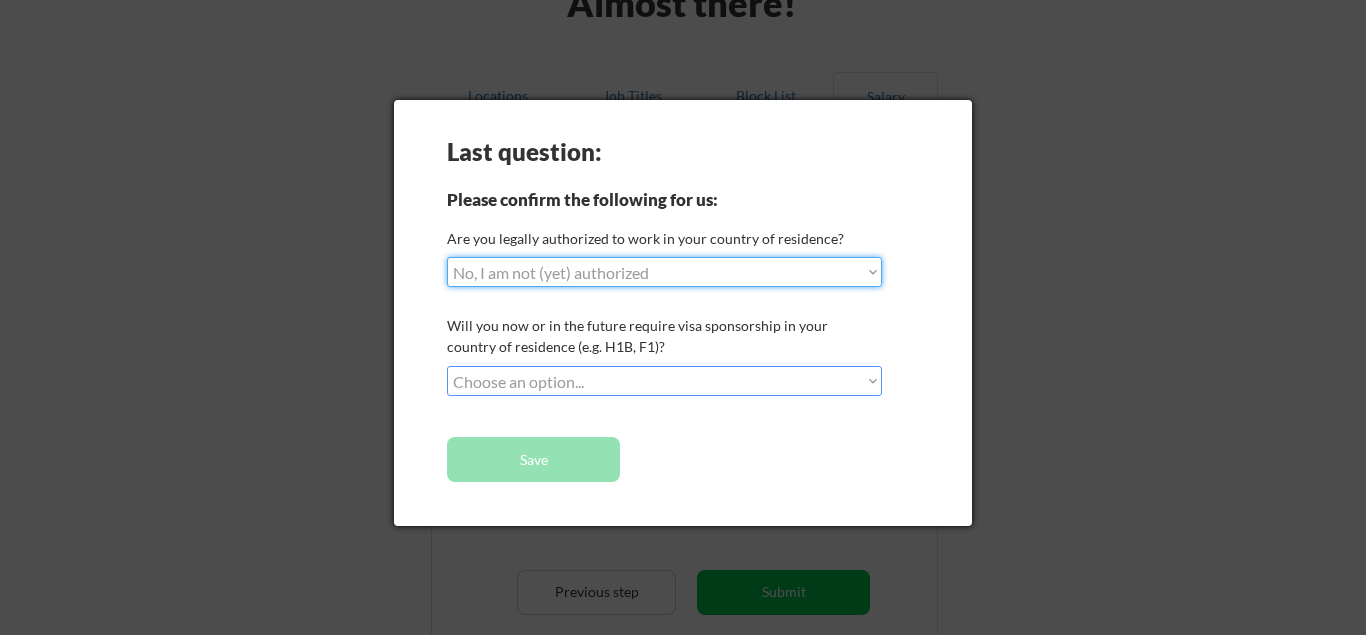 click on "No, I am not (yet) authorized" at bounding box center (0, 0) 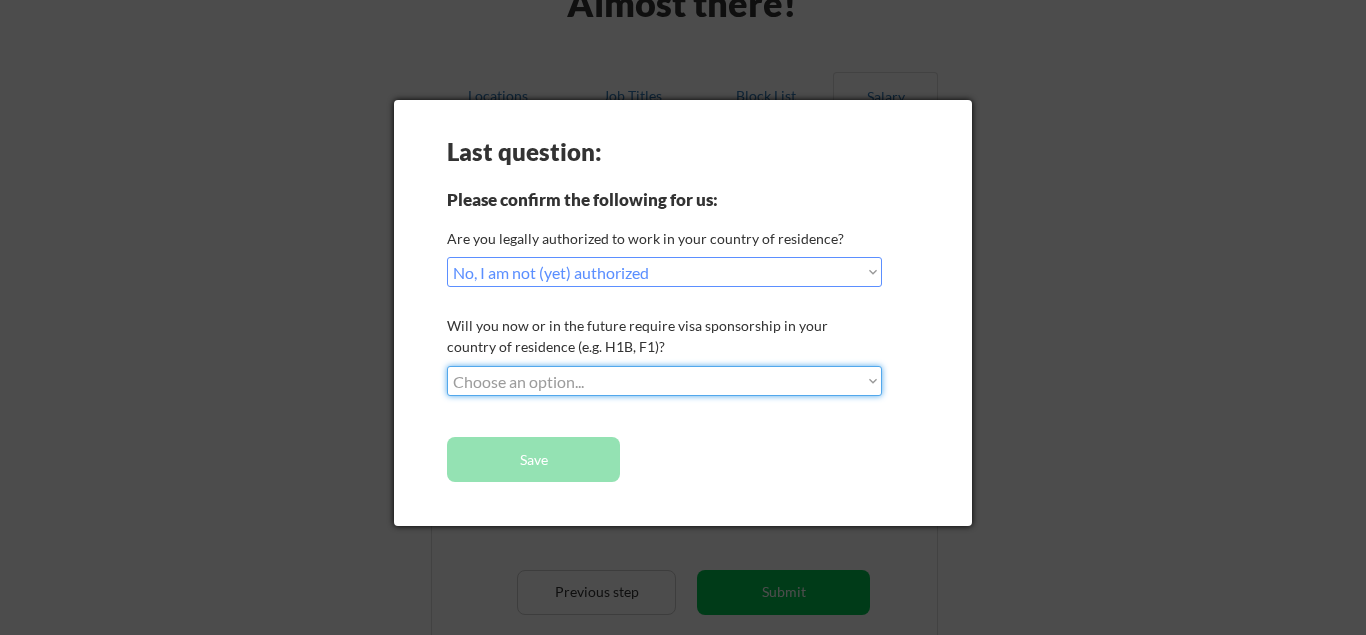 click on "Choose an option... No, I will not need sponsorship Yes, I will need sponsorship" at bounding box center [664, 381] 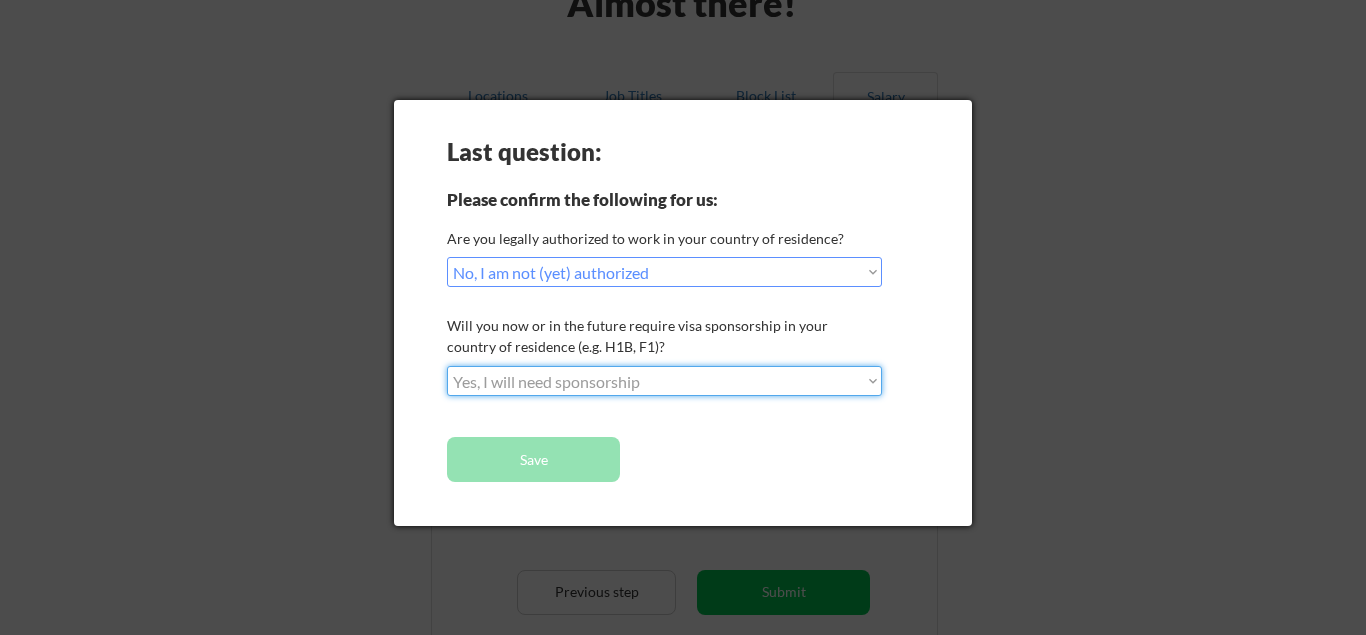 click on "Yes, I will need sponsorship" at bounding box center [0, 0] 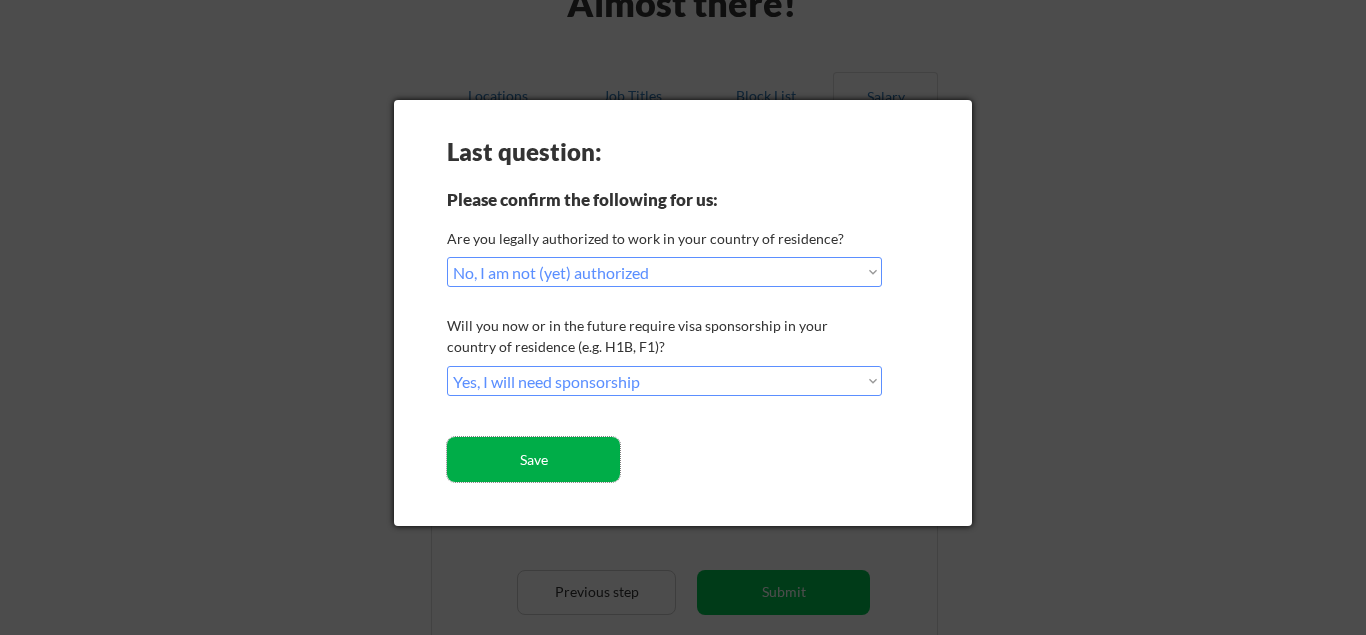 click on "Save" at bounding box center (533, 459) 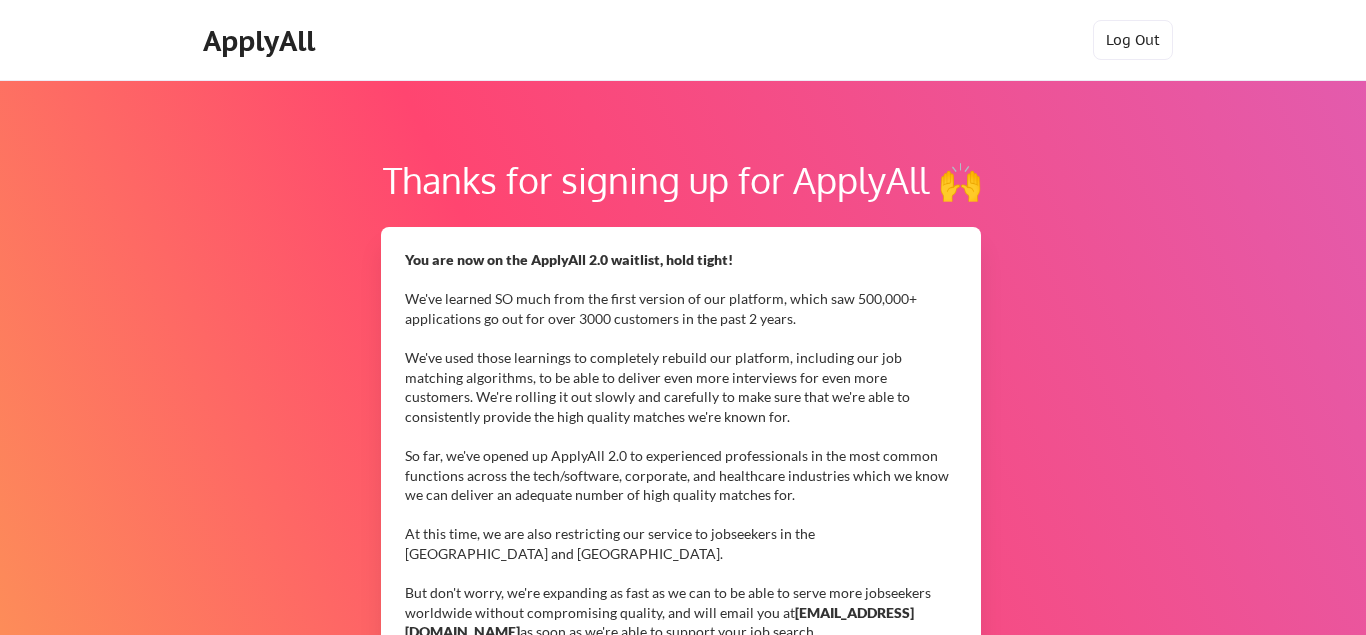 scroll, scrollTop: 0, scrollLeft: 0, axis: both 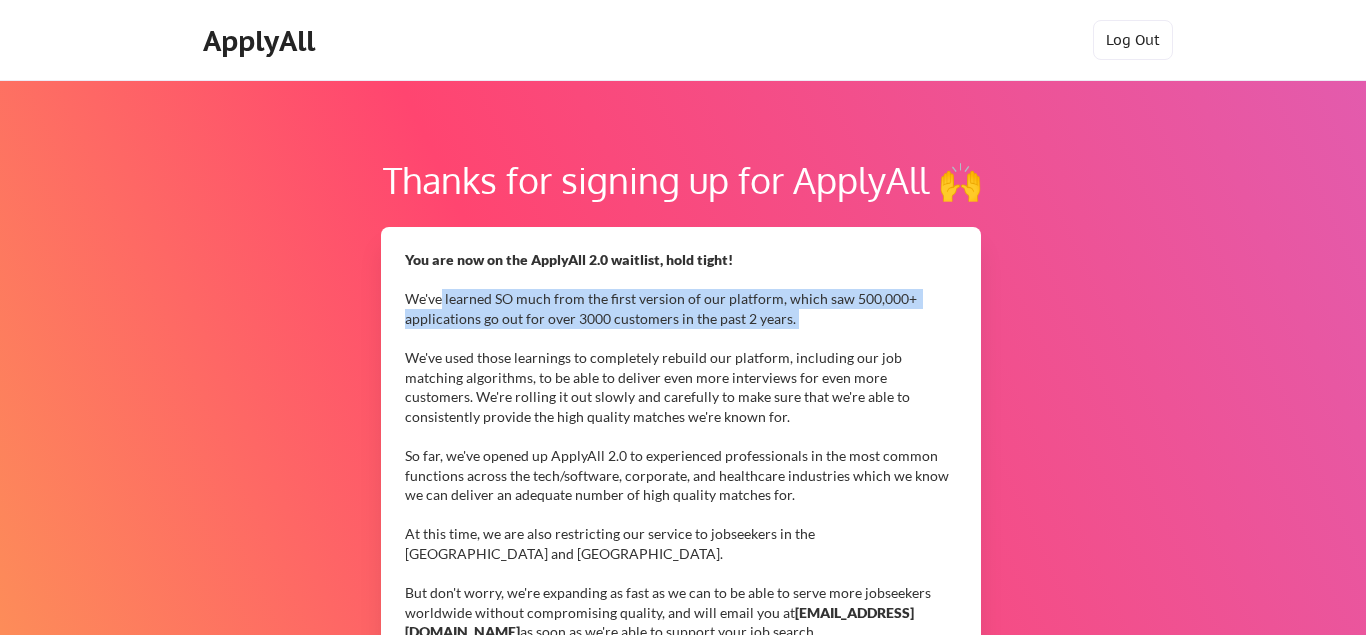 drag, startPoint x: 441, startPoint y: 306, endPoint x: 454, endPoint y: 335, distance: 31.780497 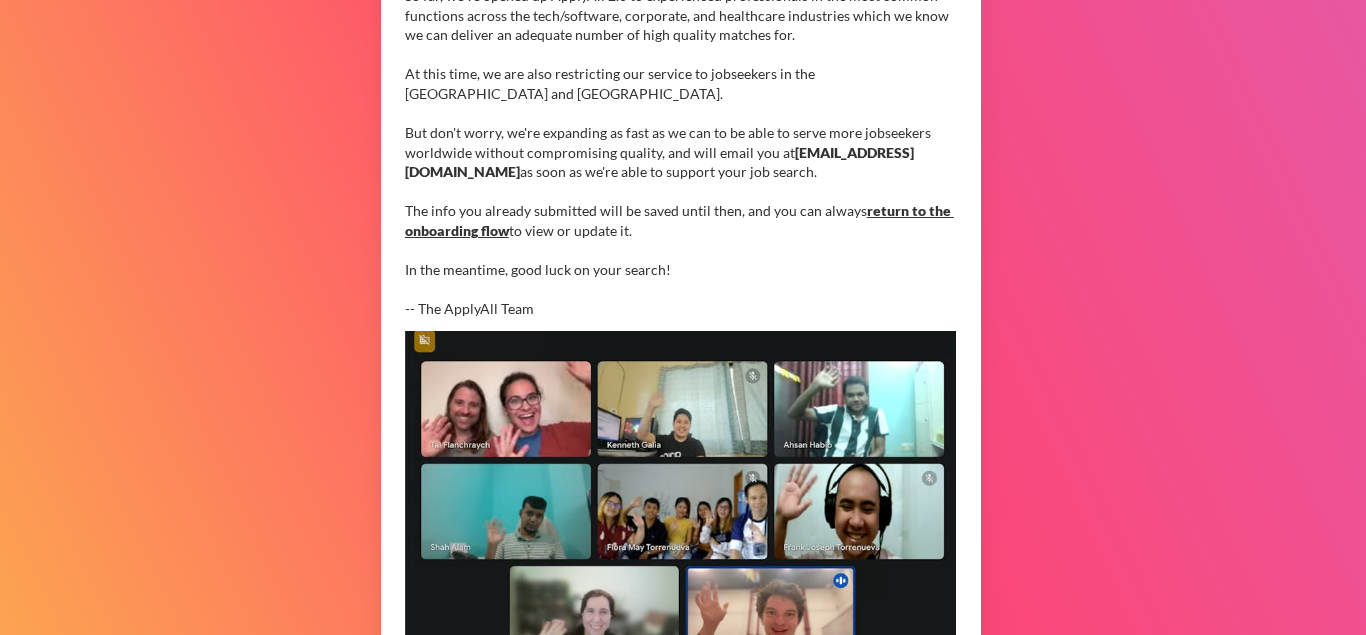 scroll, scrollTop: 358, scrollLeft: 0, axis: vertical 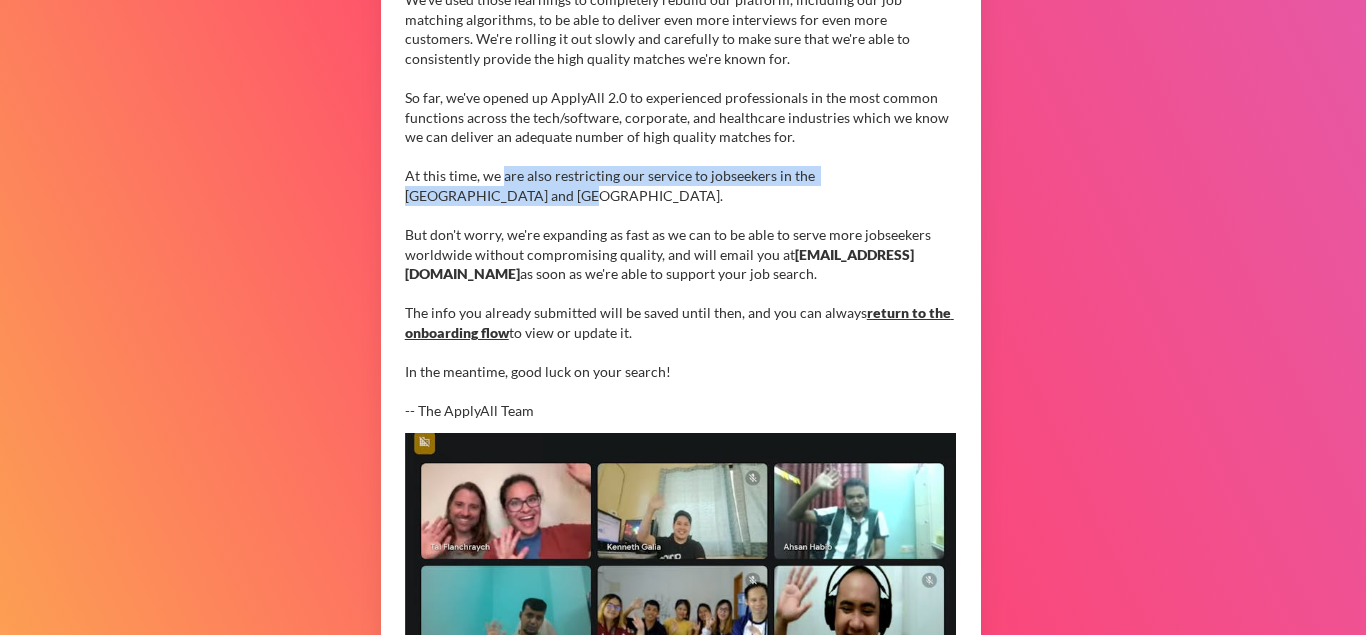 drag, startPoint x: 507, startPoint y: 180, endPoint x: 564, endPoint y: 191, distance: 58.0517 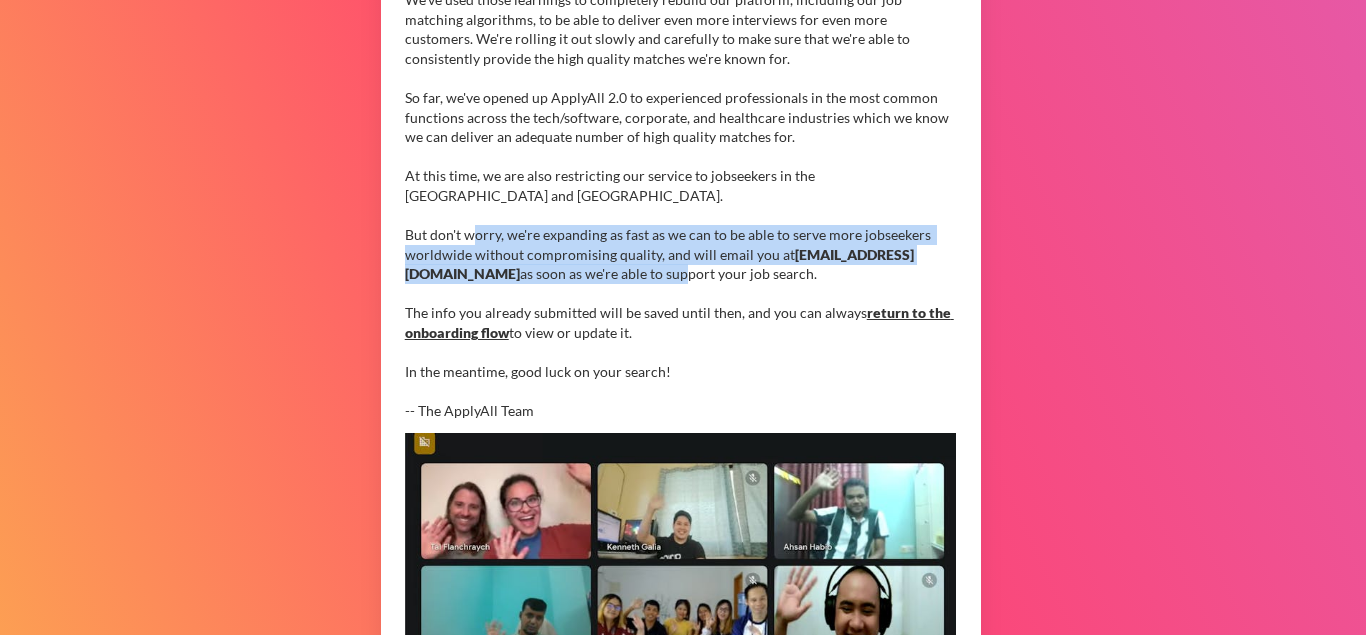 drag, startPoint x: 470, startPoint y: 236, endPoint x: 566, endPoint y: 270, distance: 101.84302 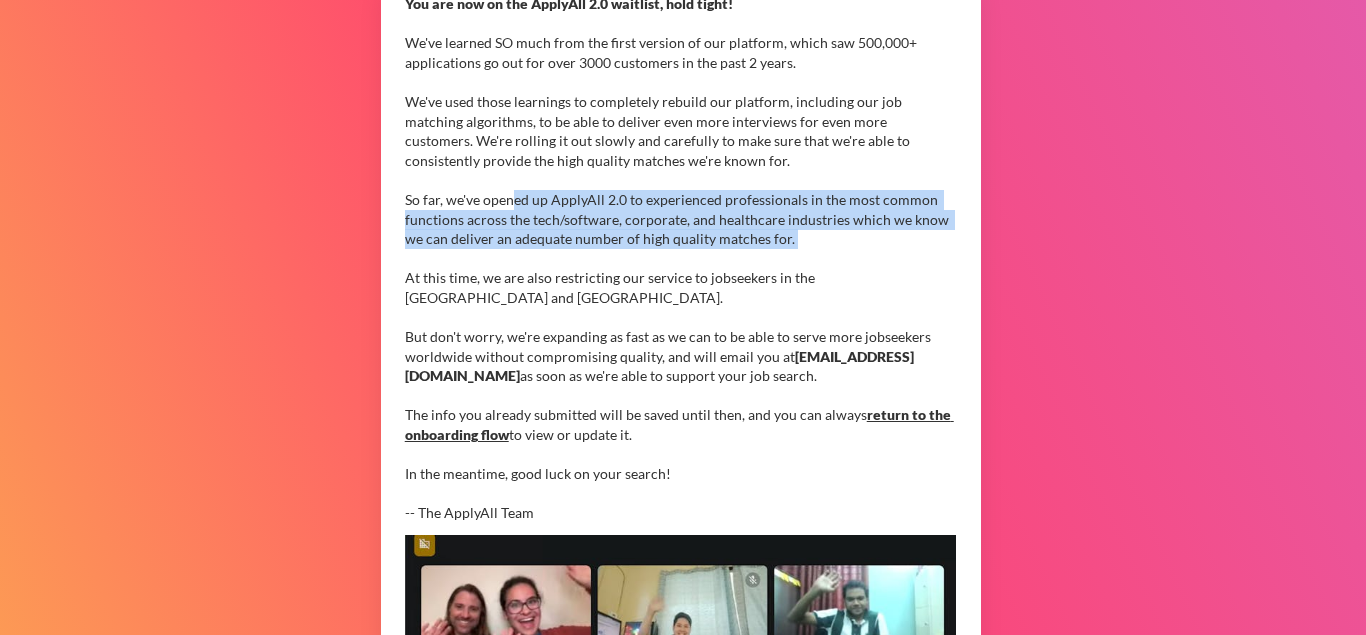 drag, startPoint x: 515, startPoint y: 214, endPoint x: 652, endPoint y: 252, distance: 142.17242 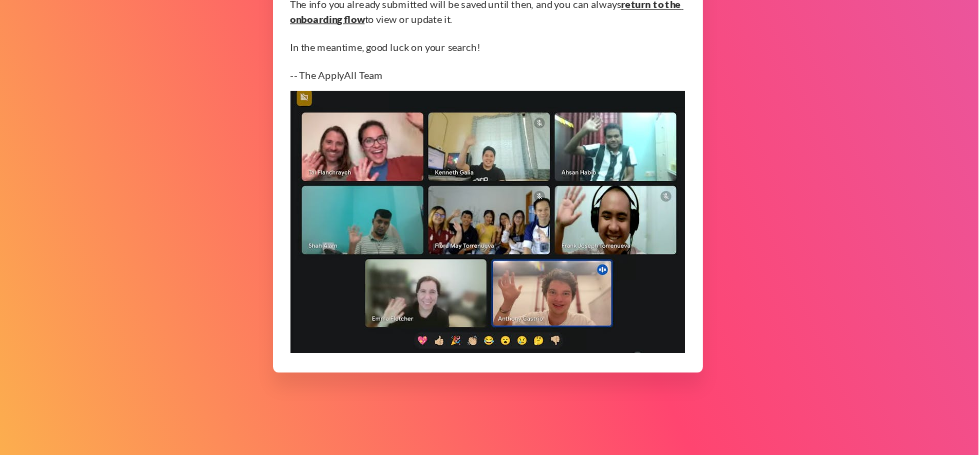 scroll, scrollTop: 0, scrollLeft: 0, axis: both 